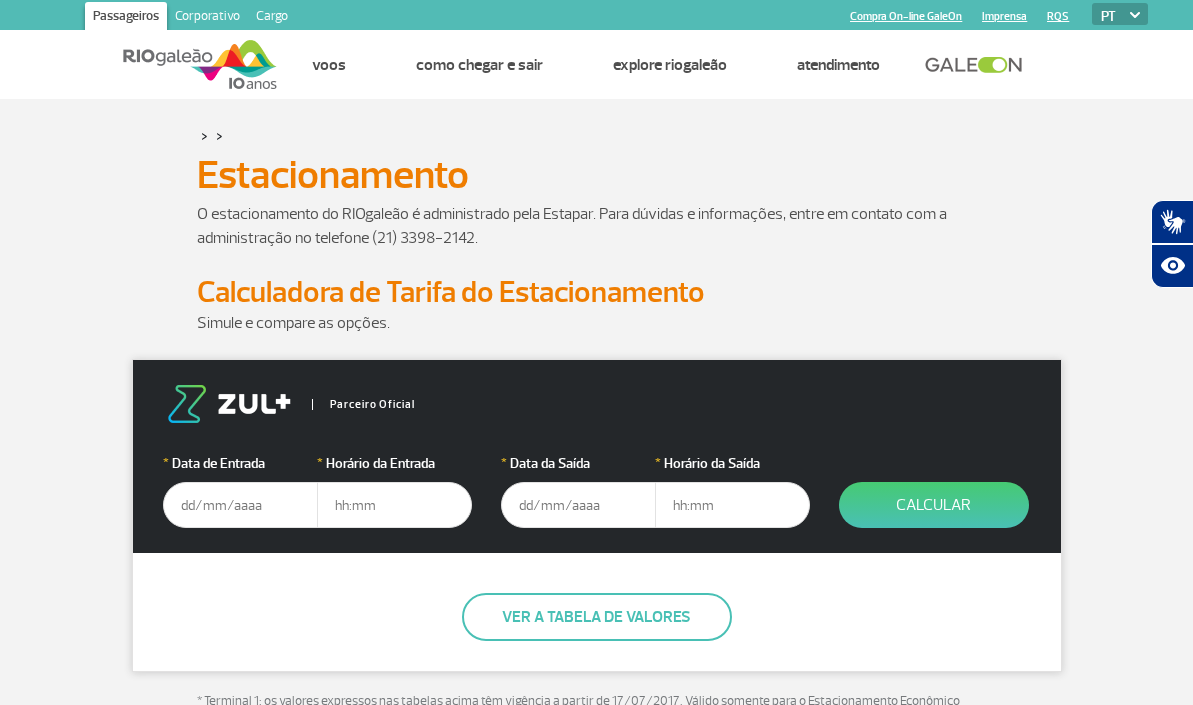 scroll, scrollTop: 0, scrollLeft: 0, axis: both 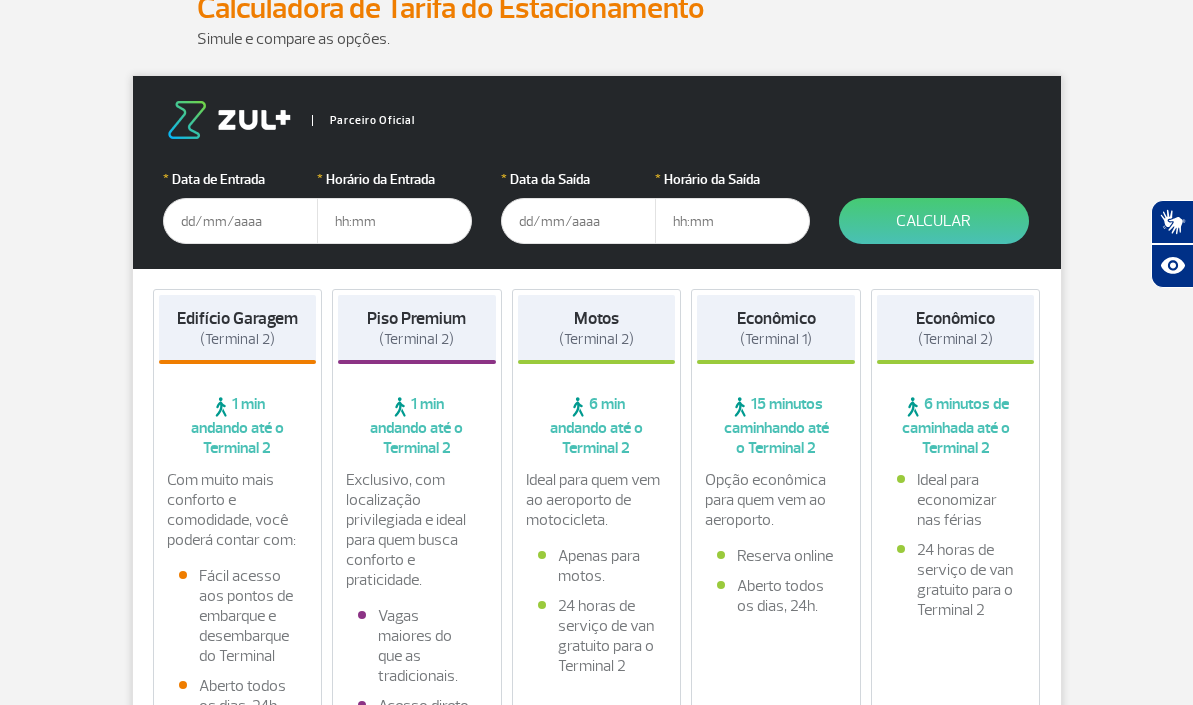 click at bounding box center (240, 221) 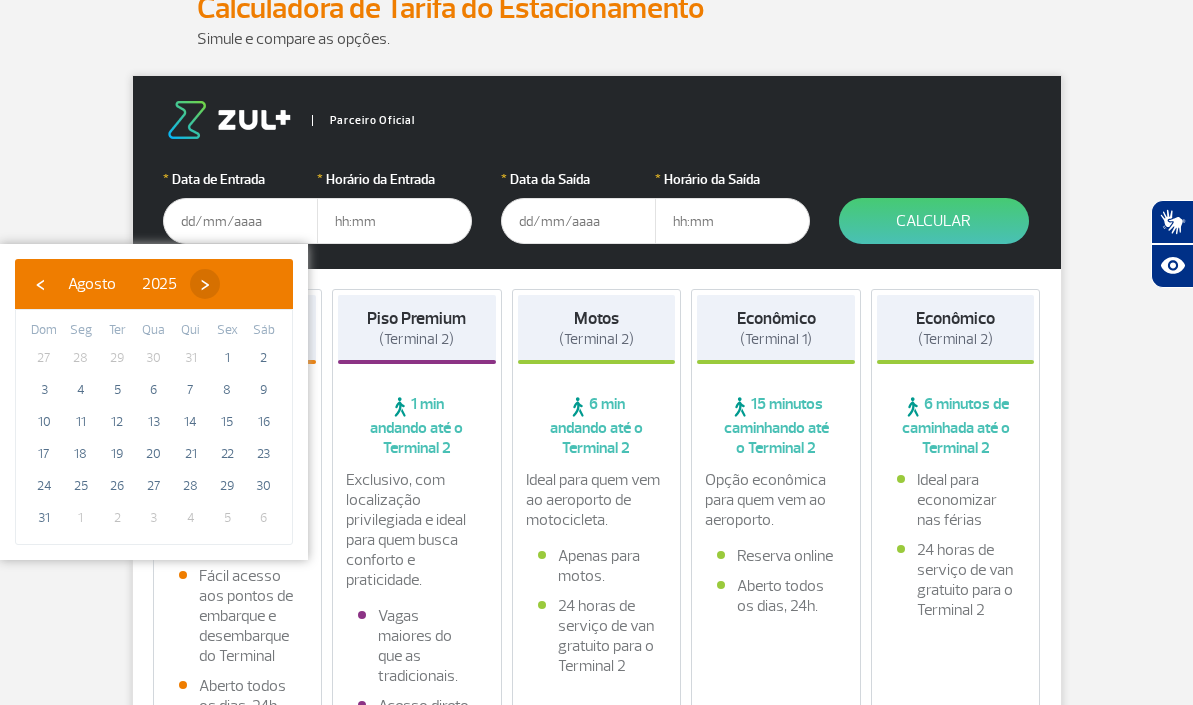 click on "›" 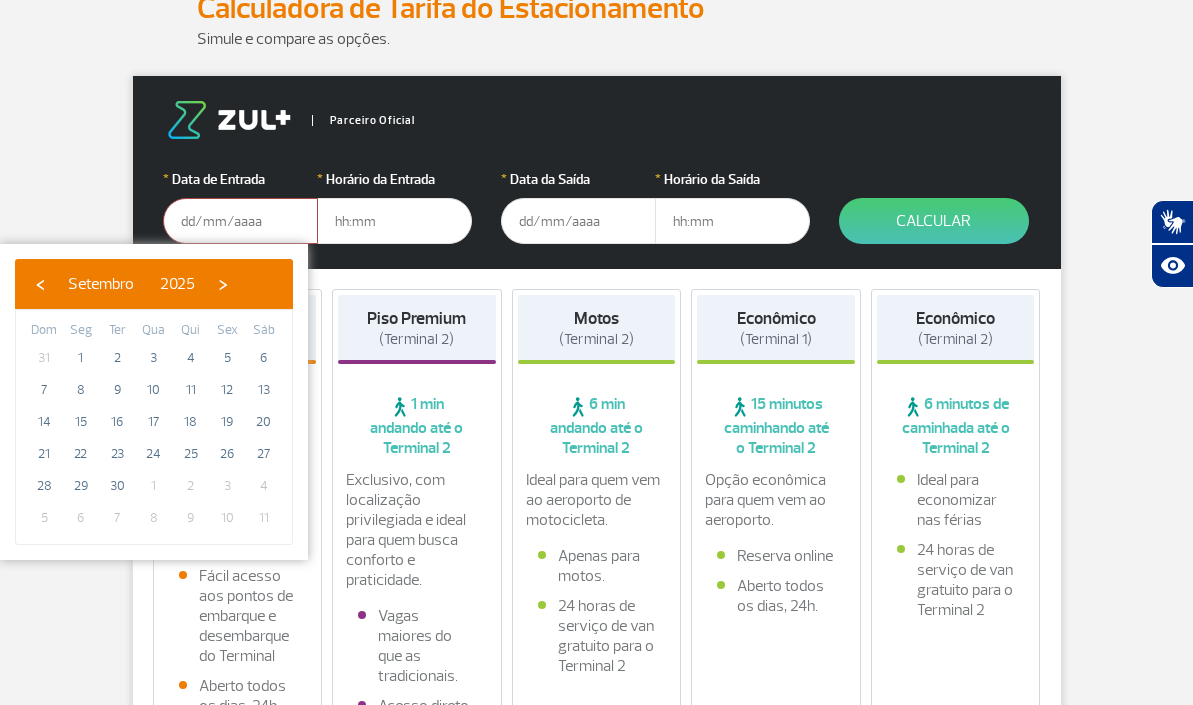 click on "›" 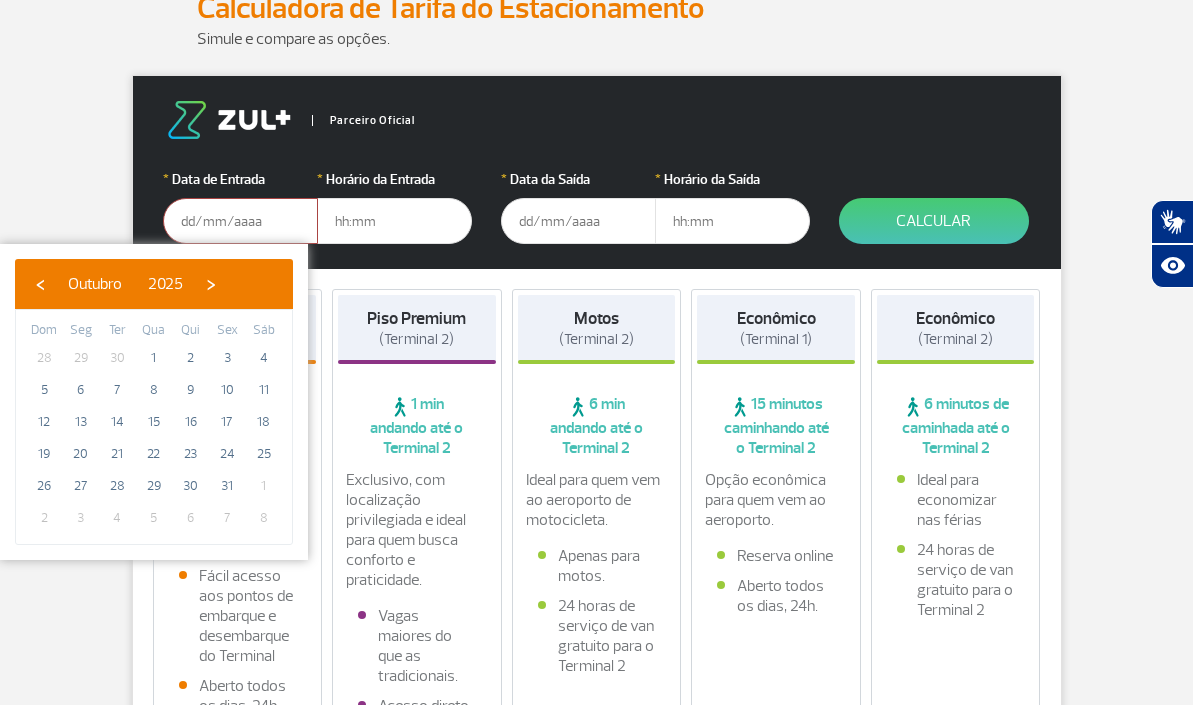 click on "›" 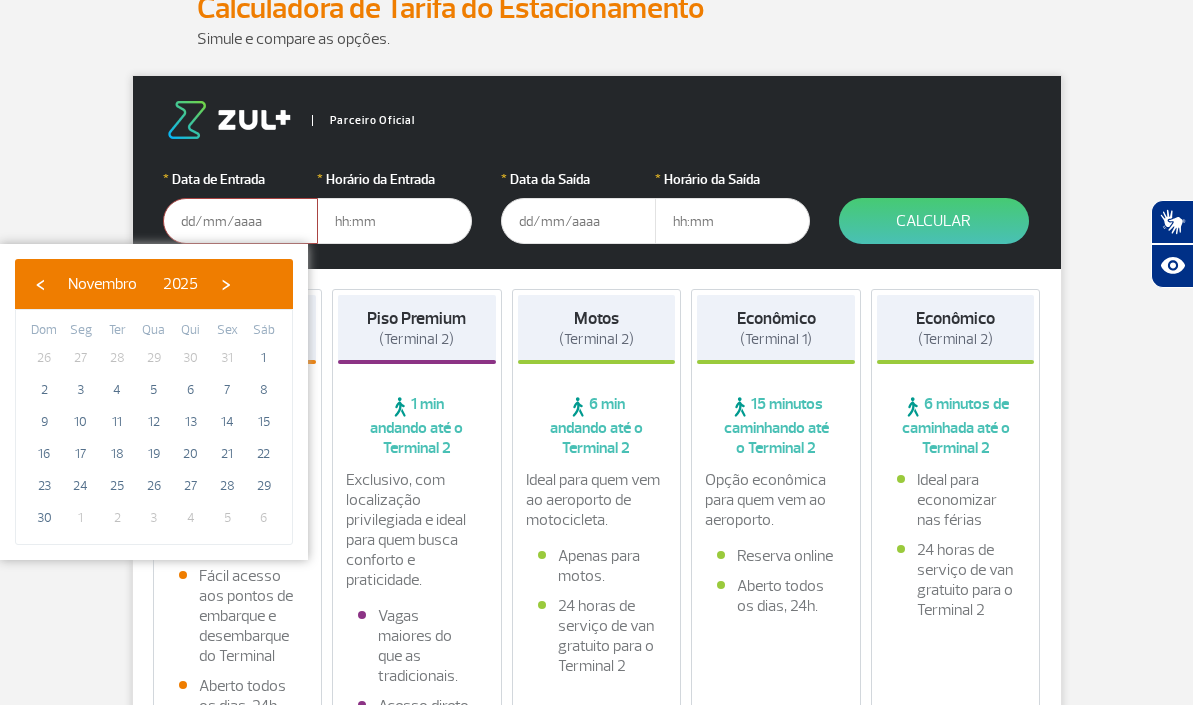 click on "›" 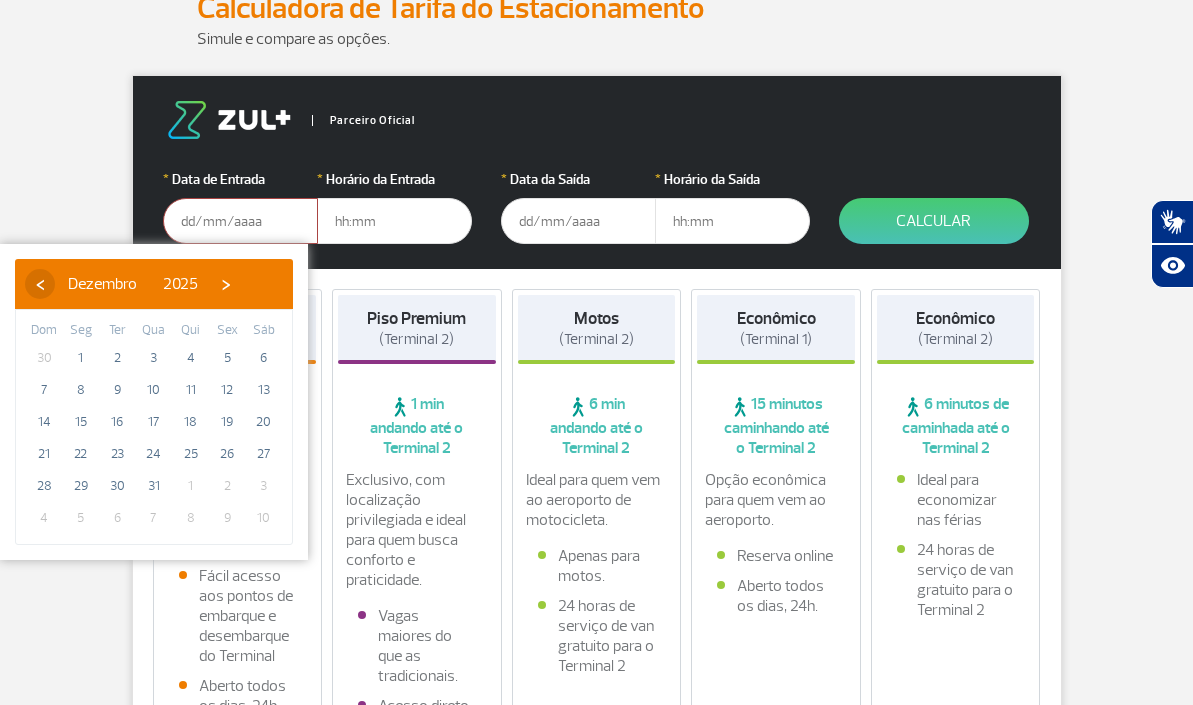 click on "‹" 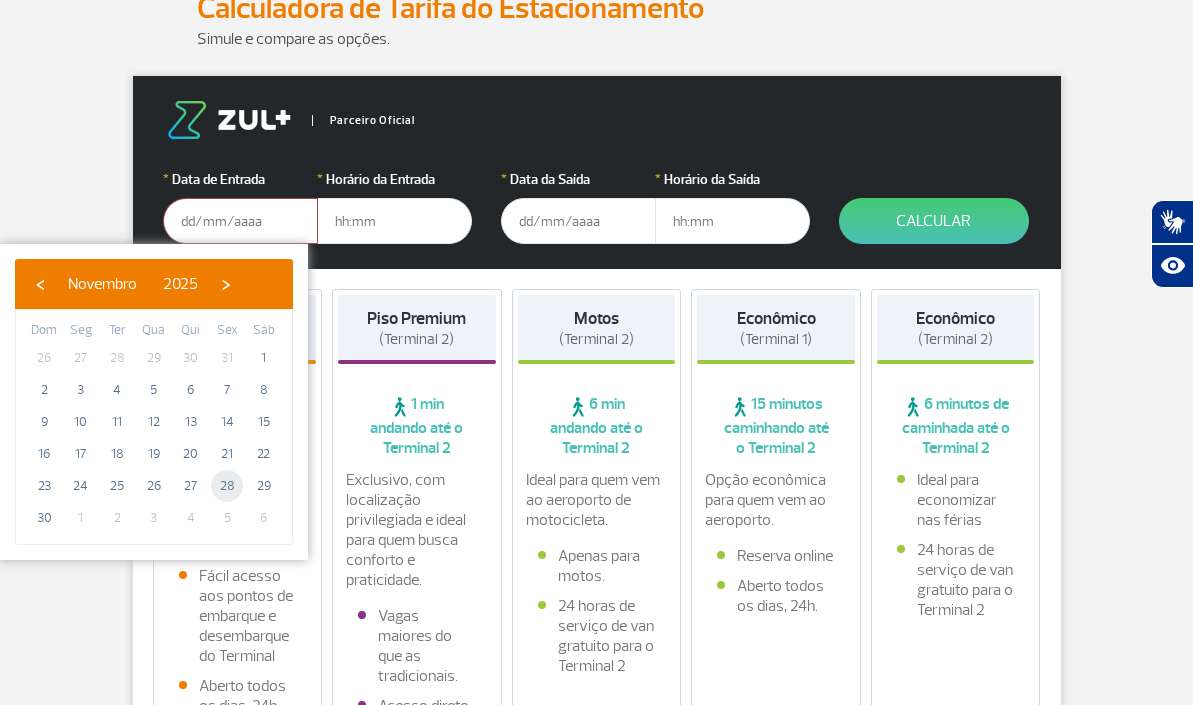 click on "28" 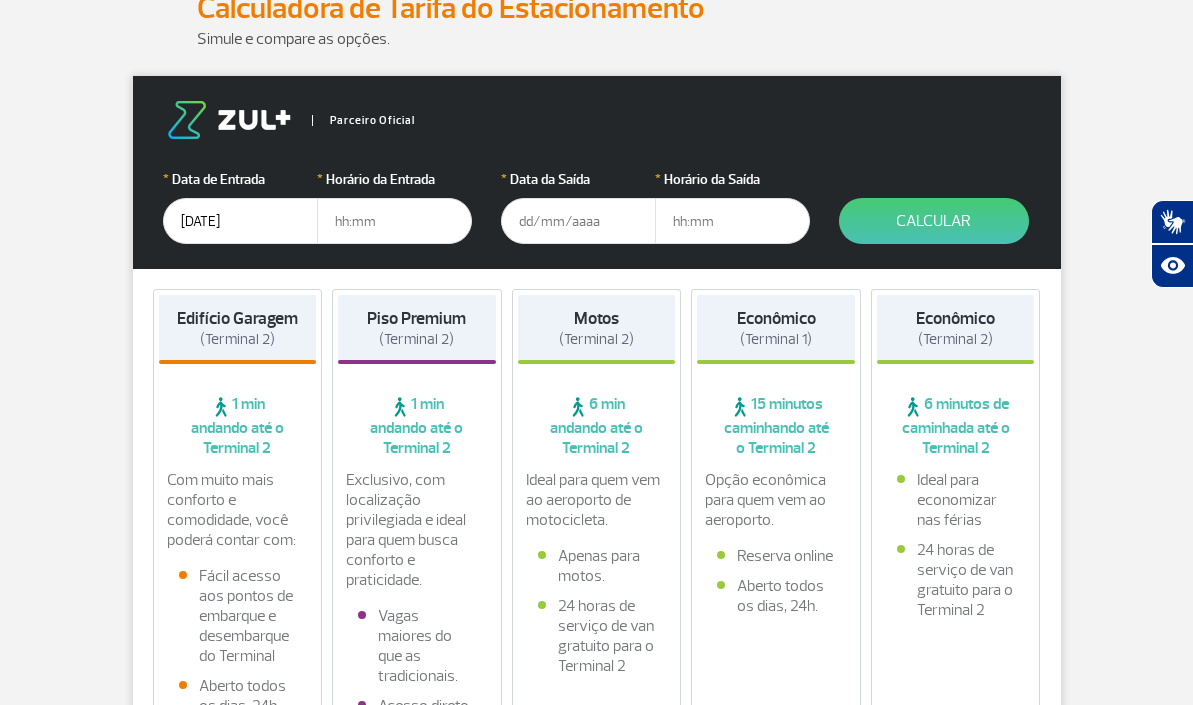 click at bounding box center (394, 221) 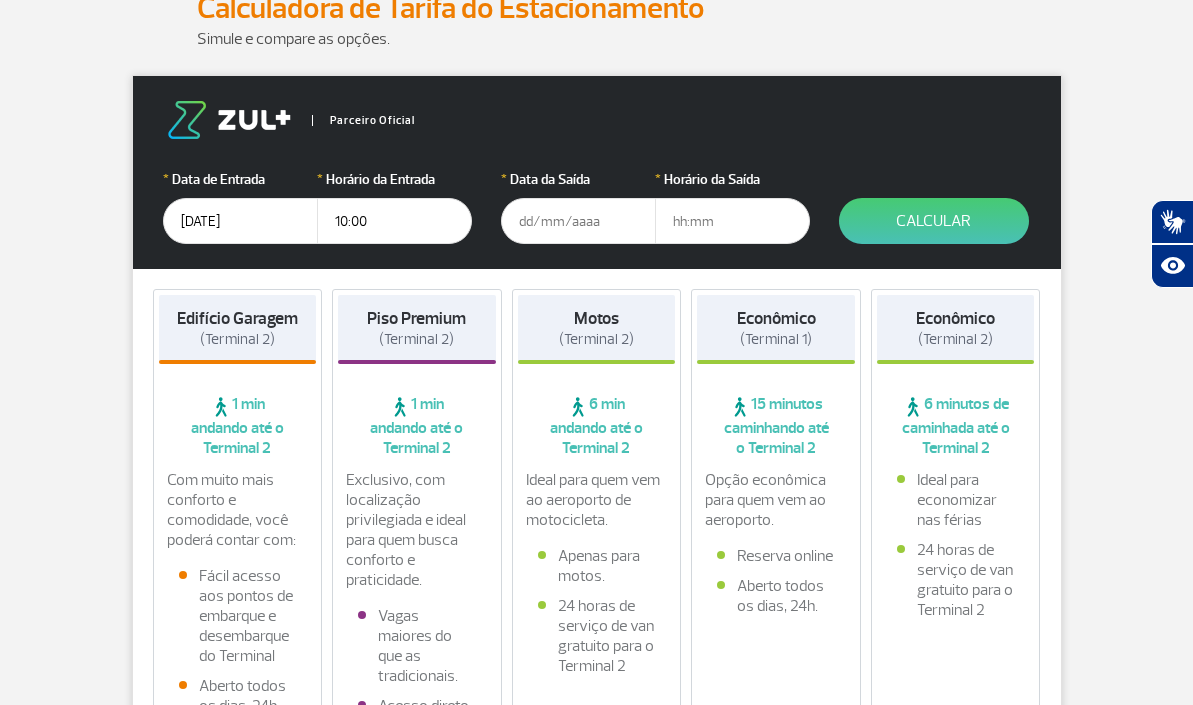 drag, startPoint x: 371, startPoint y: 220, endPoint x: 328, endPoint y: 218, distance: 43.046486 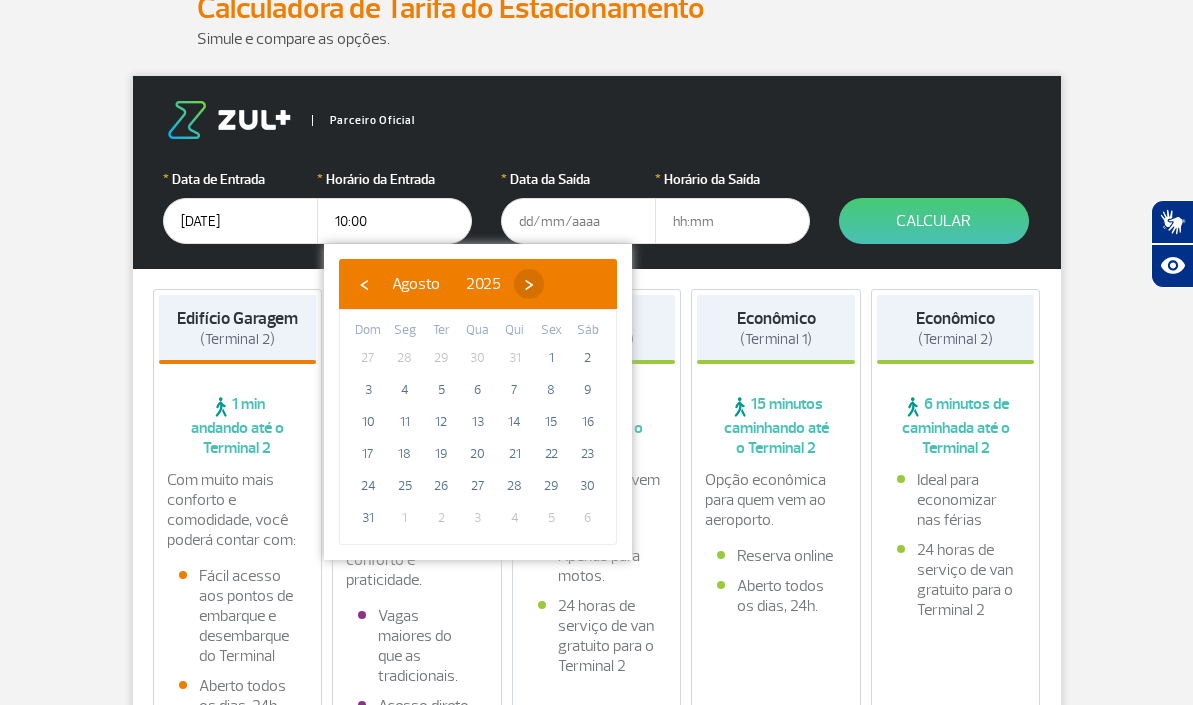 click on "›" 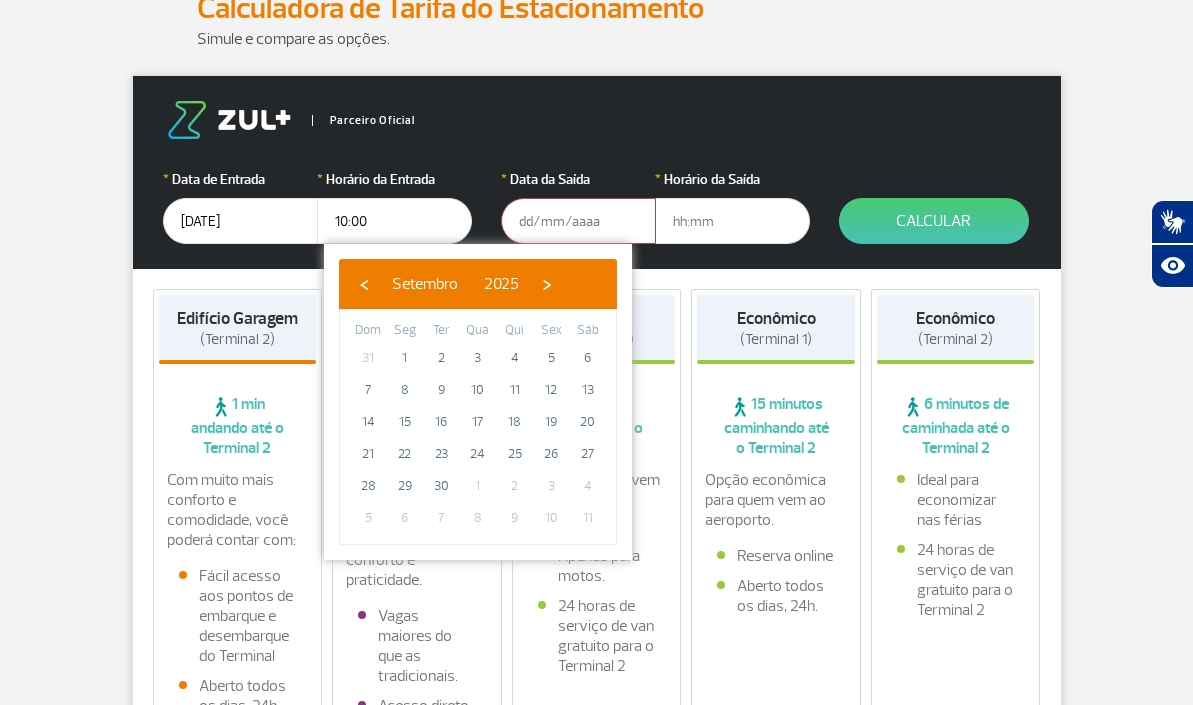 click on "›" 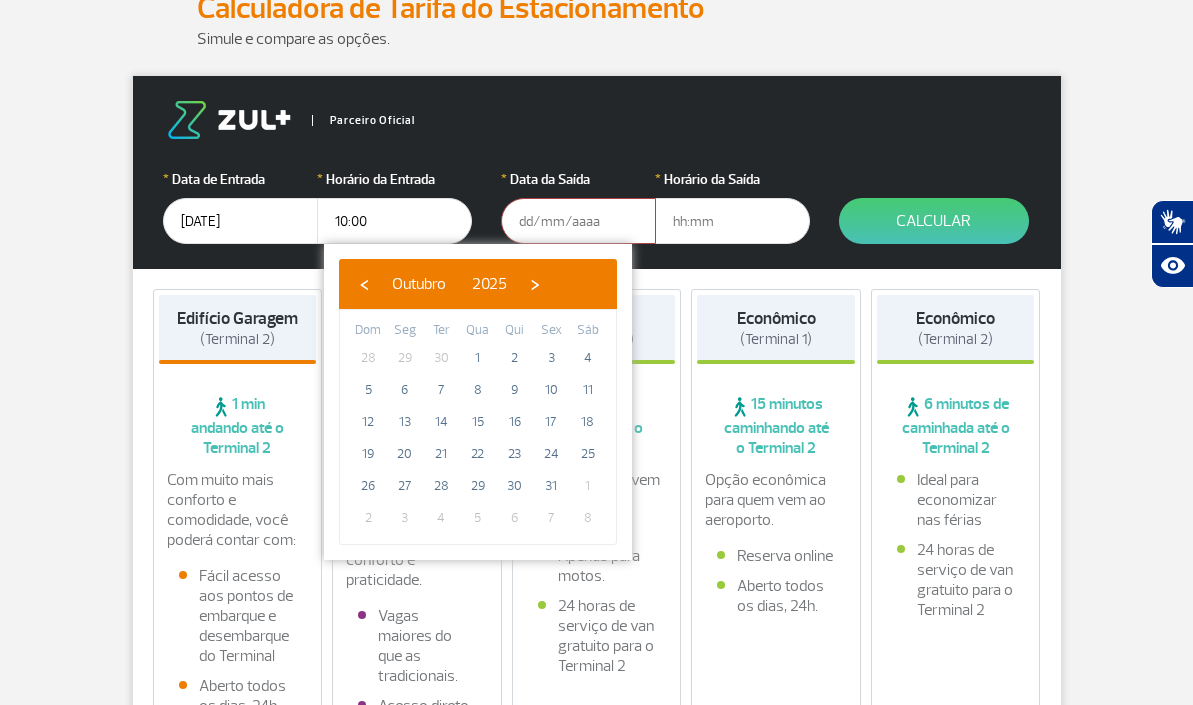 click on "›" 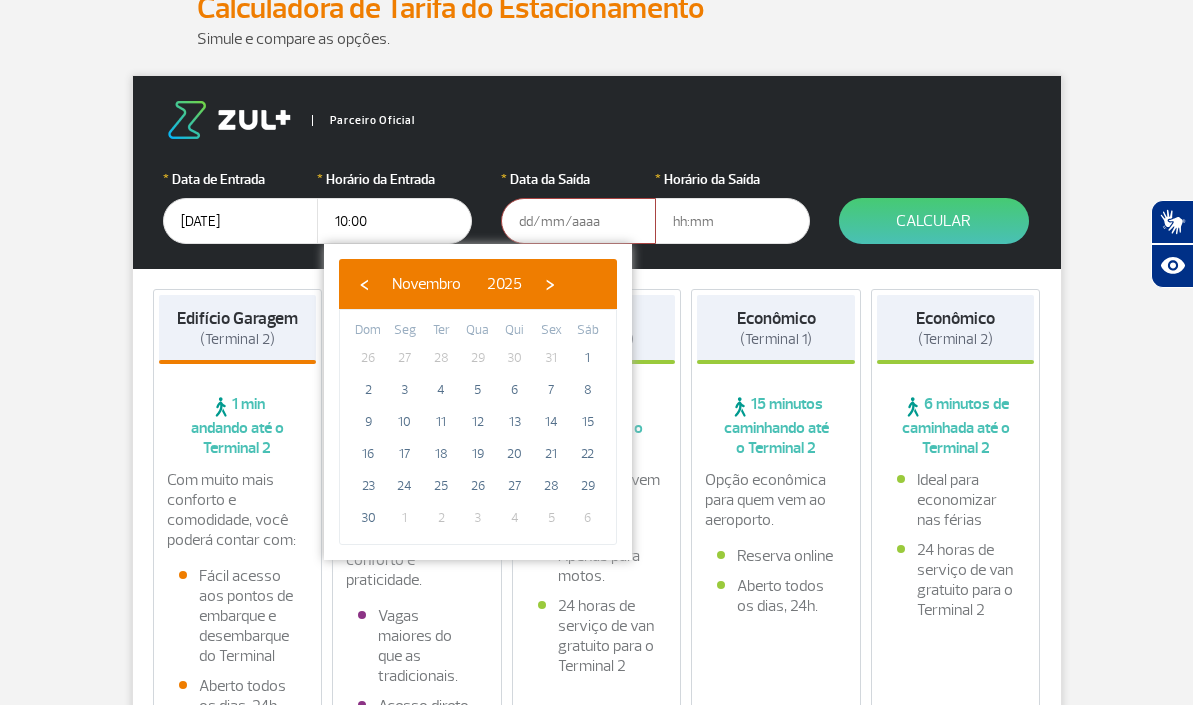 click on "›" 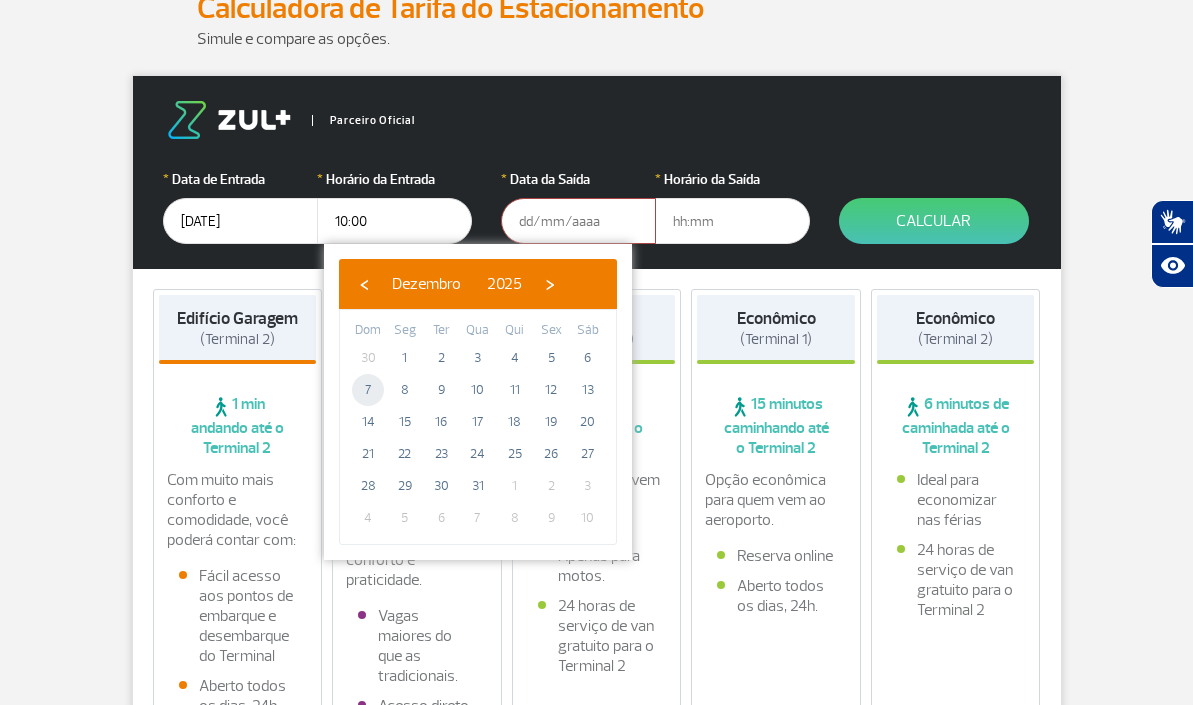 click on "7" 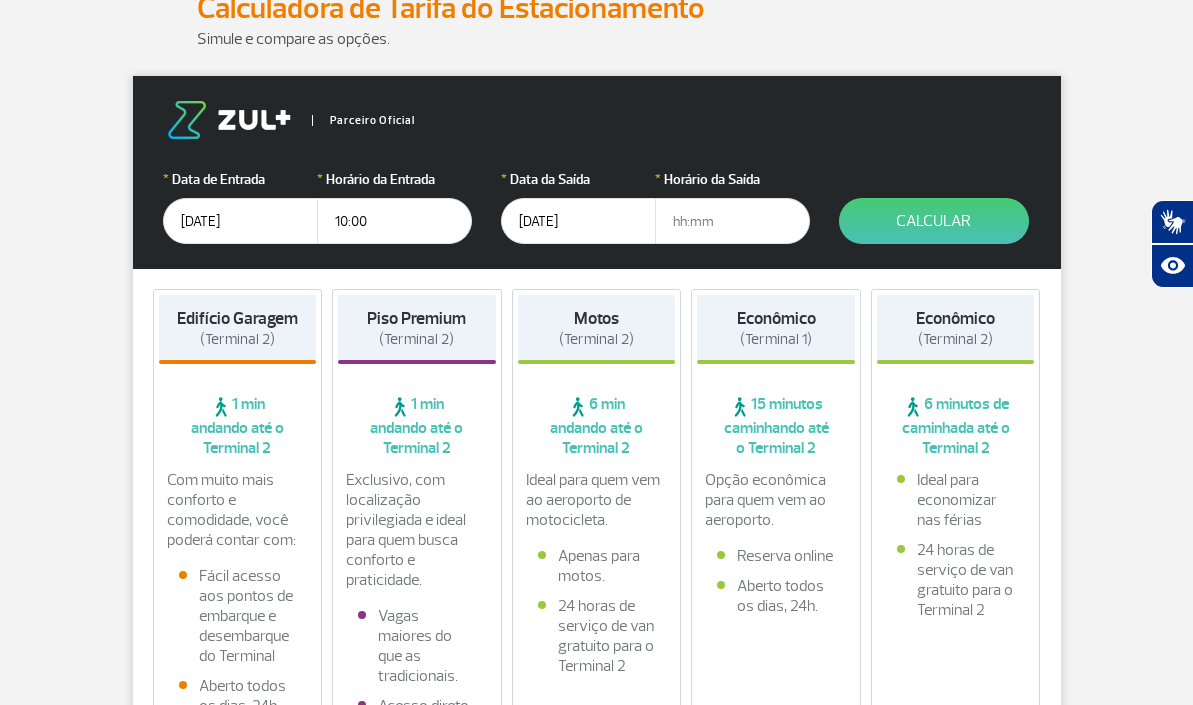 click at bounding box center (732, 221) 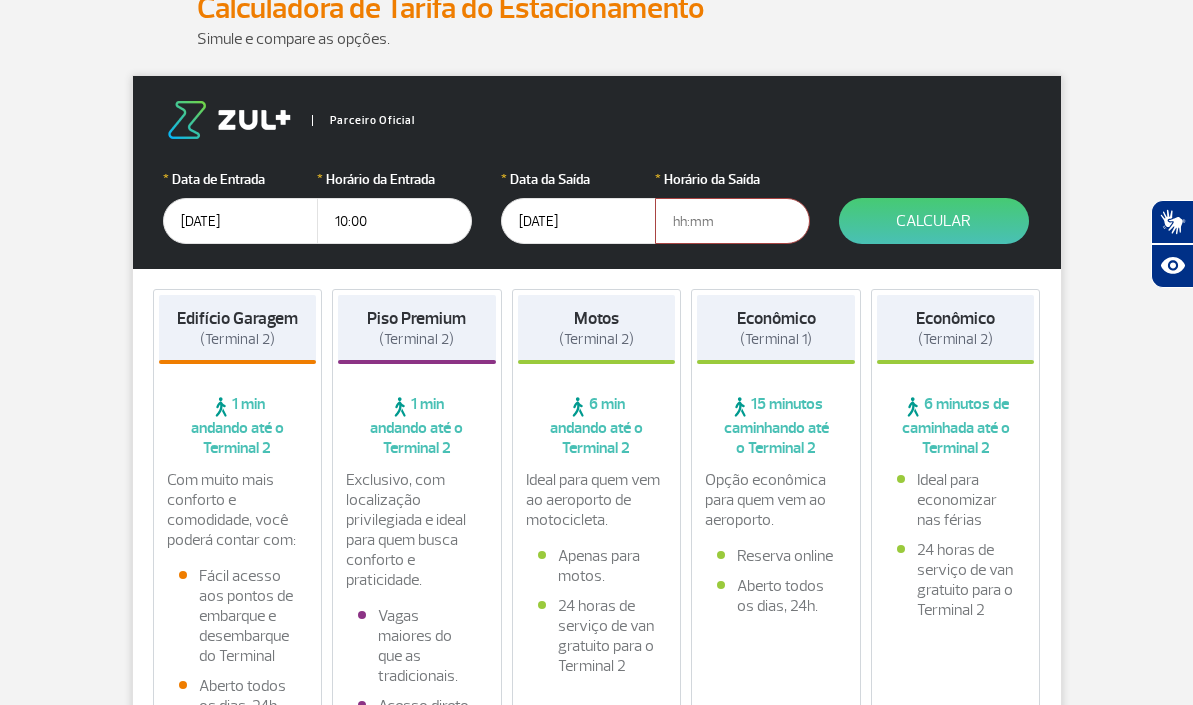 drag, startPoint x: 368, startPoint y: 222, endPoint x: 289, endPoint y: 219, distance: 79.05694 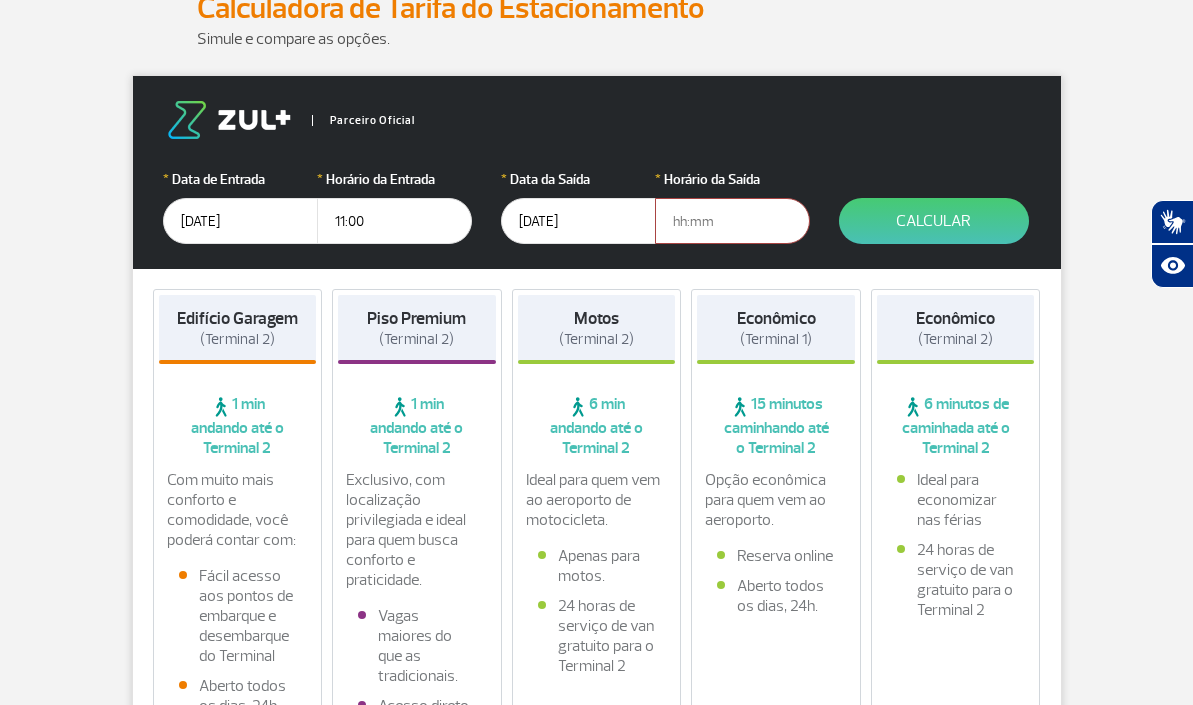 type on "11:00" 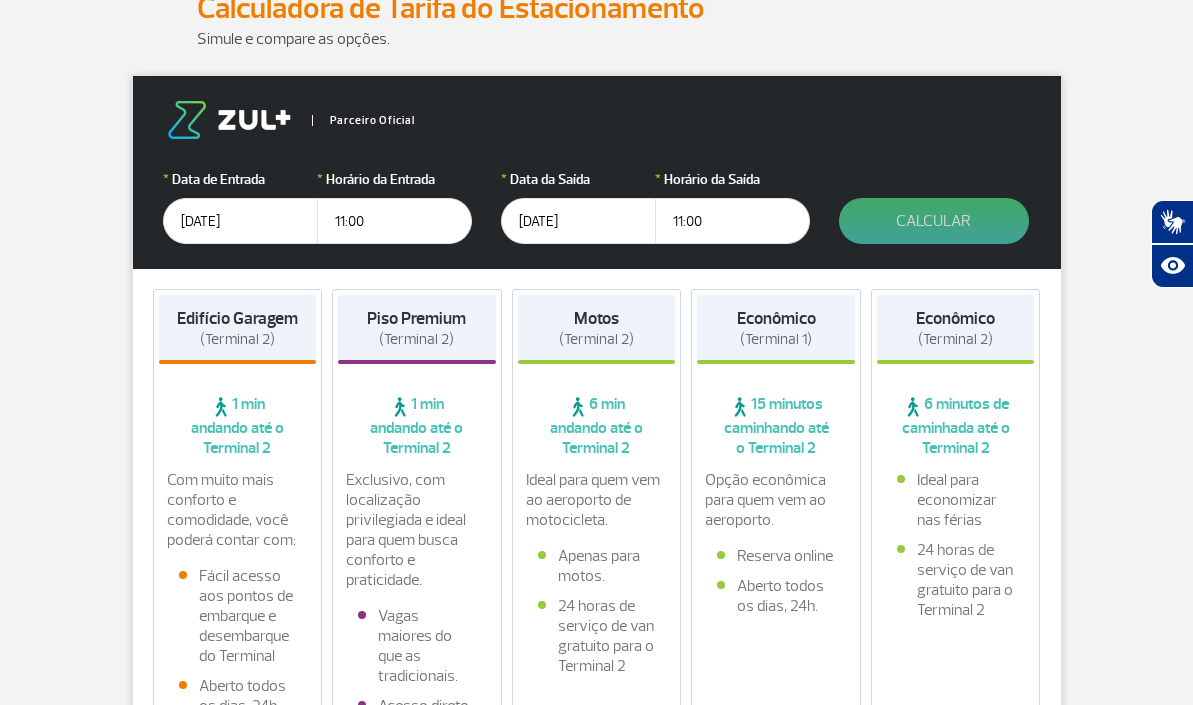 type on "11:00" 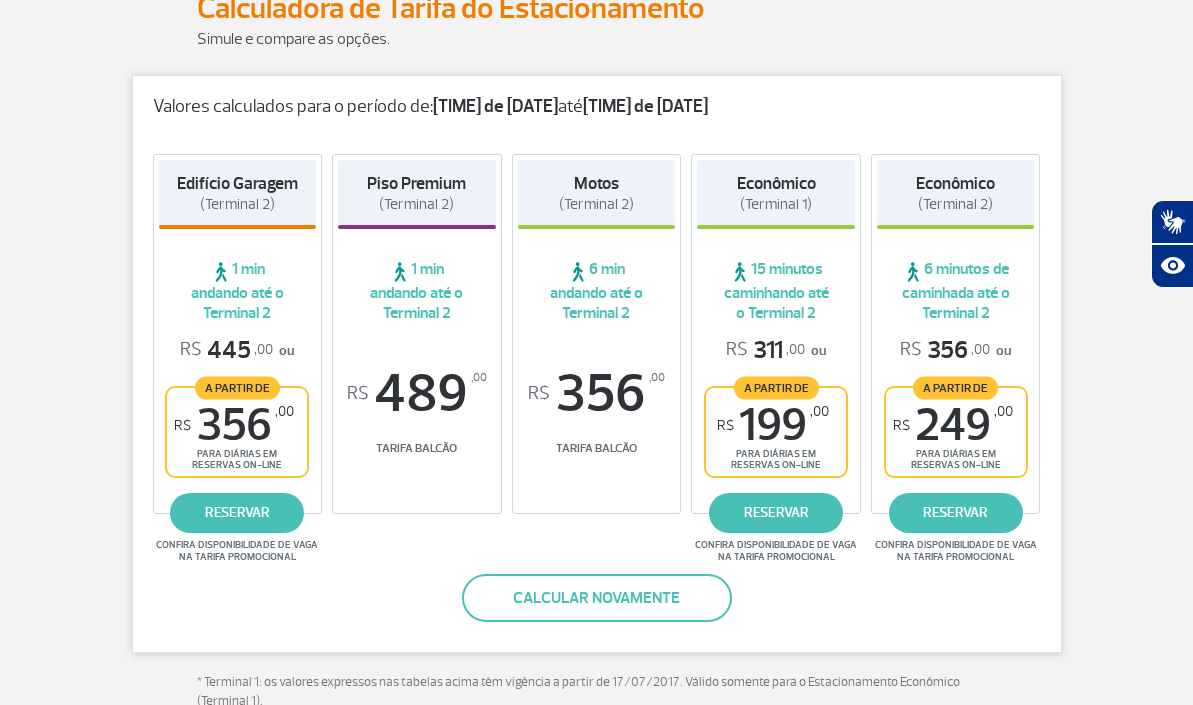 click on "6 minutos de caminhada até o Terminal 2" at bounding box center [956, 291] 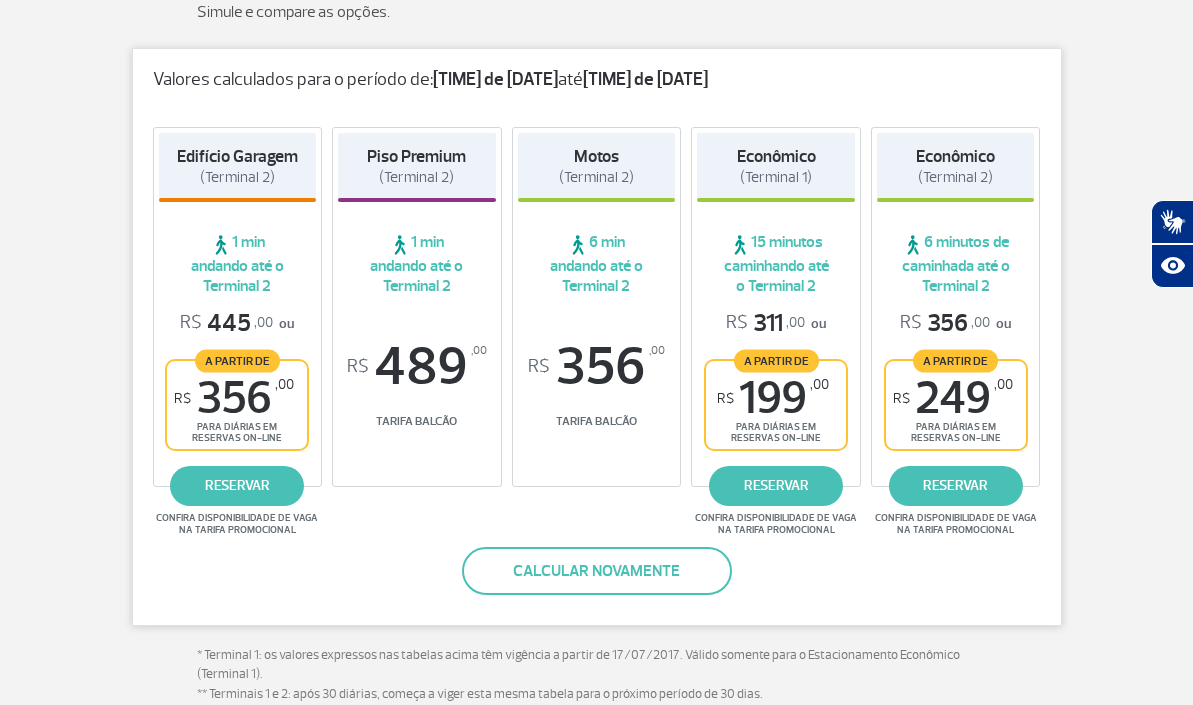 scroll, scrollTop: 160, scrollLeft: 0, axis: vertical 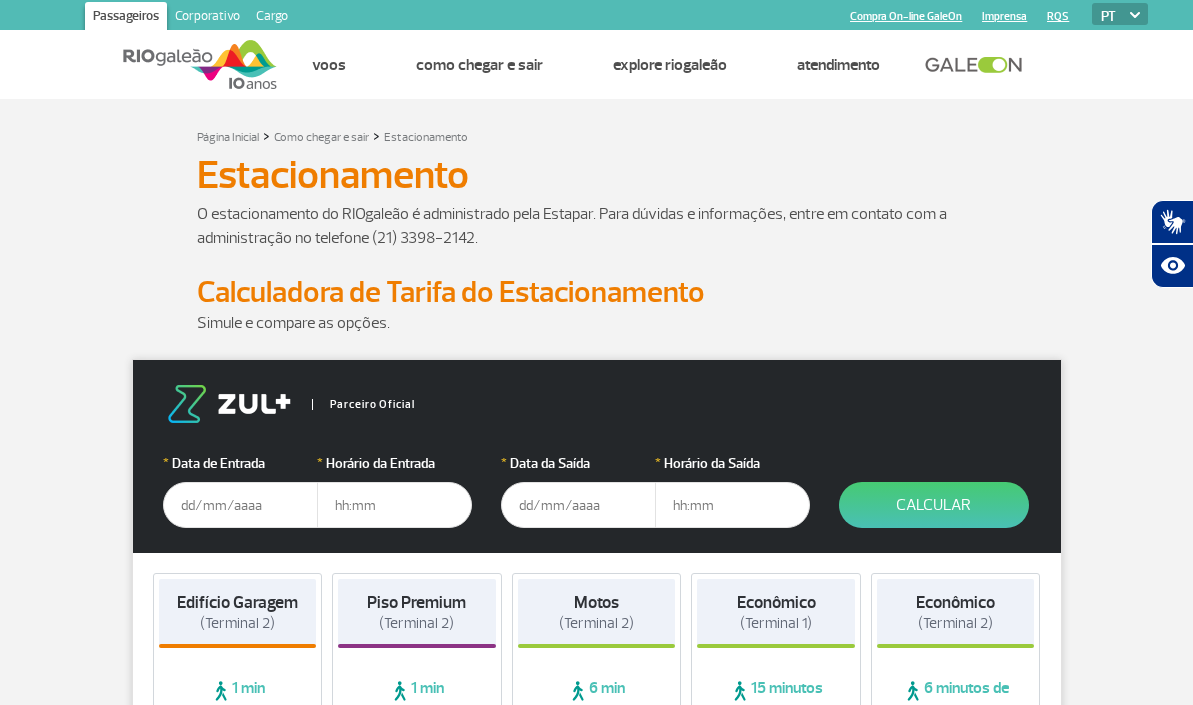click at bounding box center [240, 505] 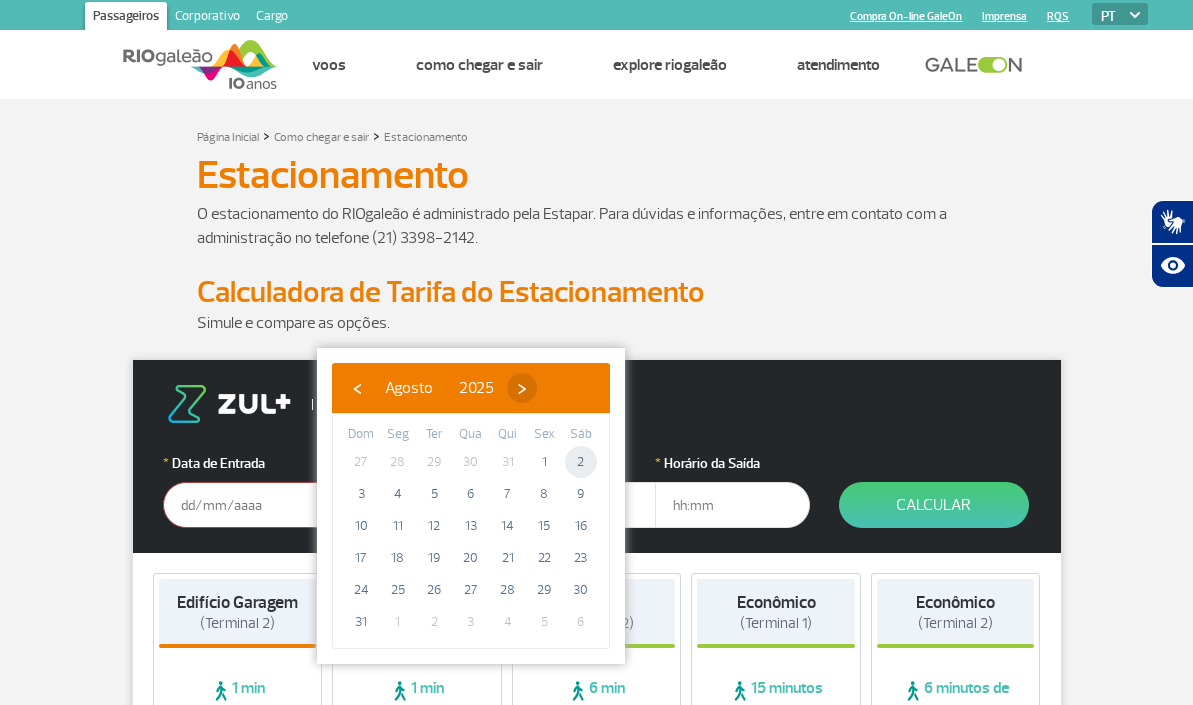 click on "›" 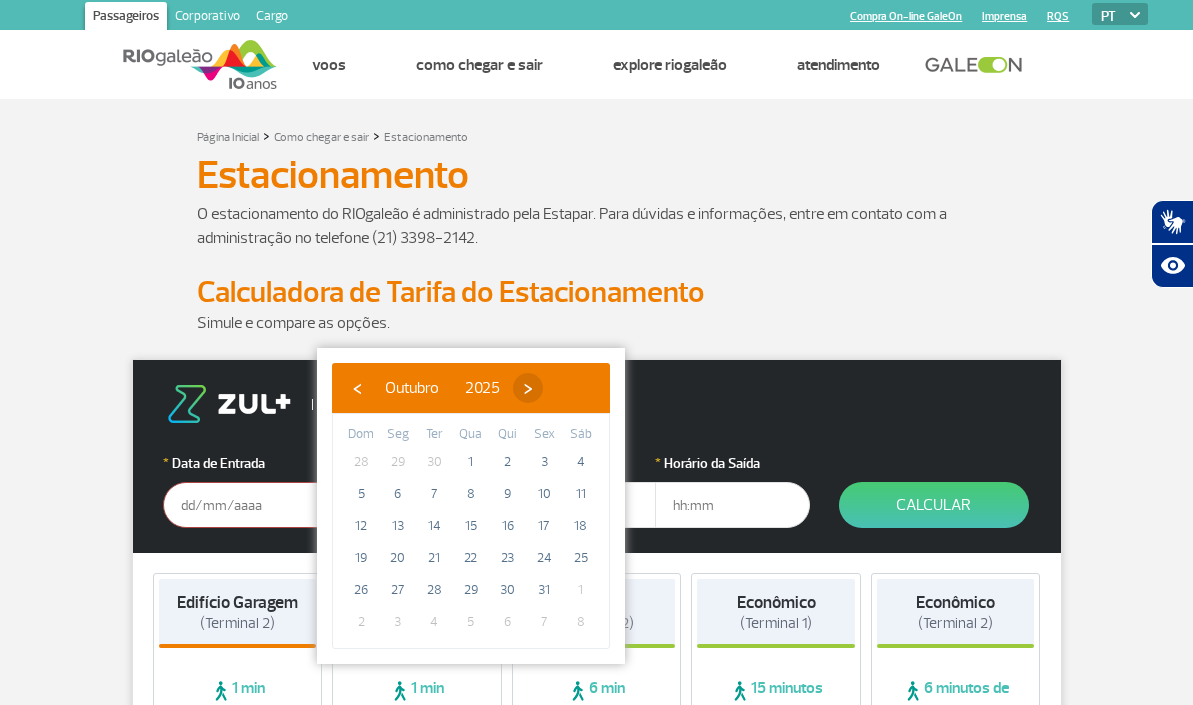 click on "›" 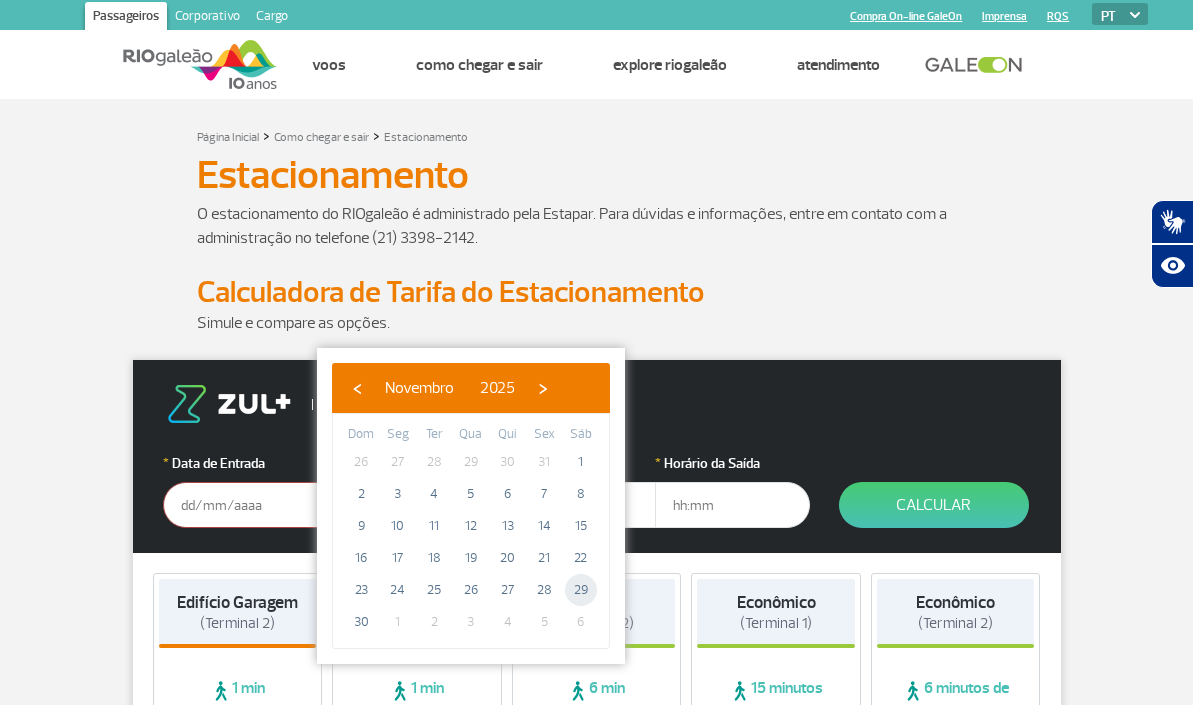 click on "29" 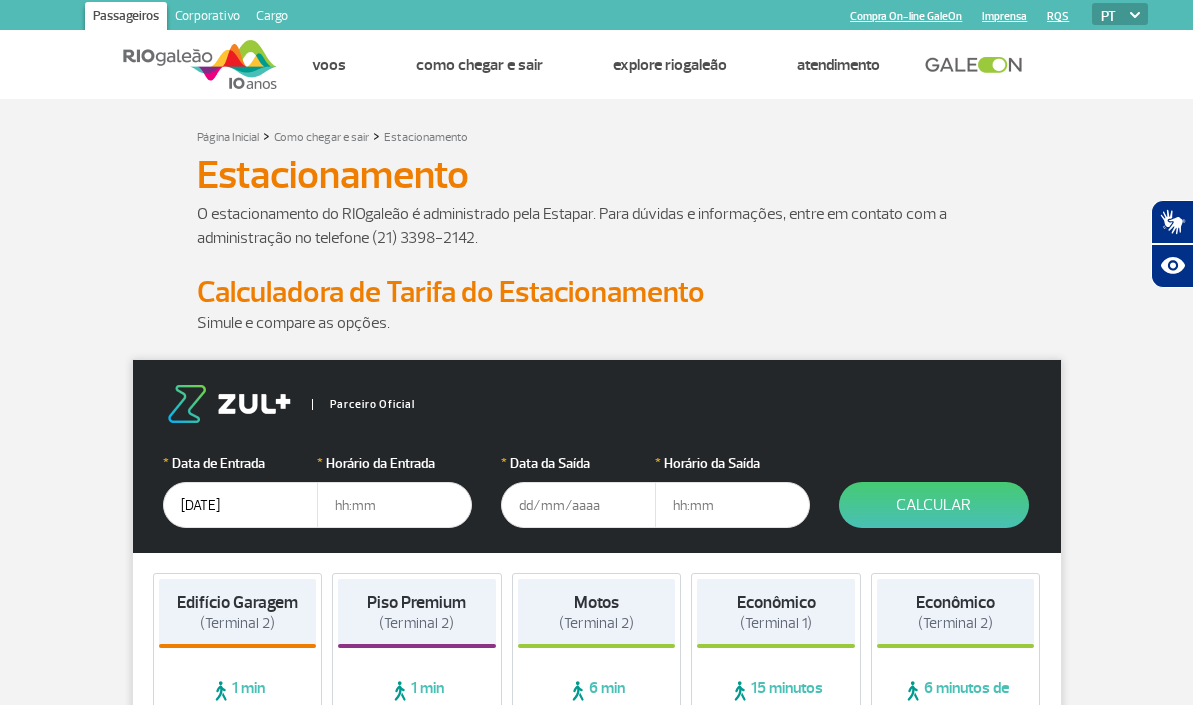click at bounding box center [394, 505] 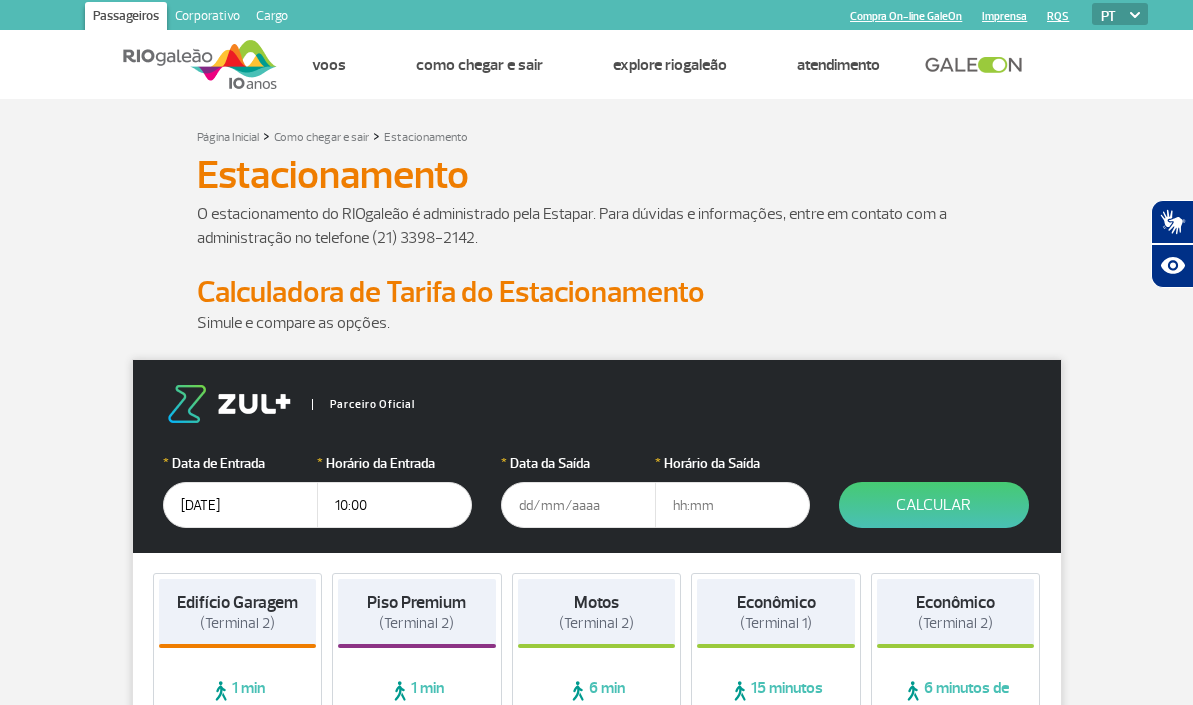 type on "10:00" 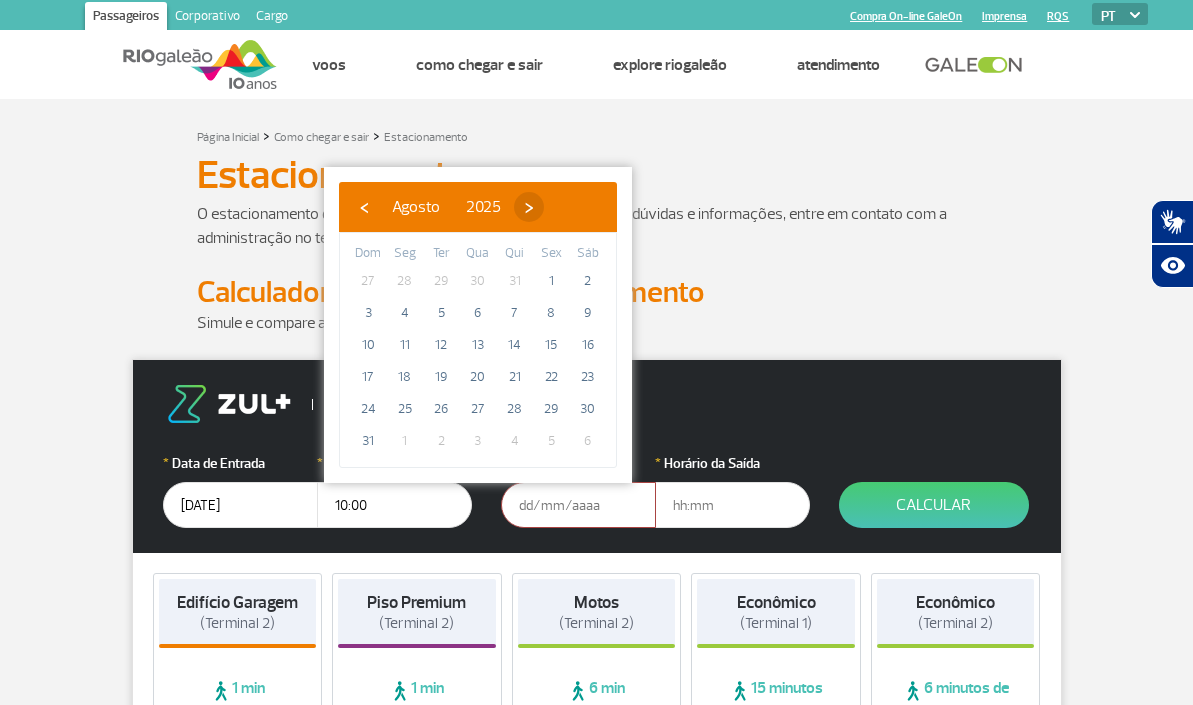 click on "›" 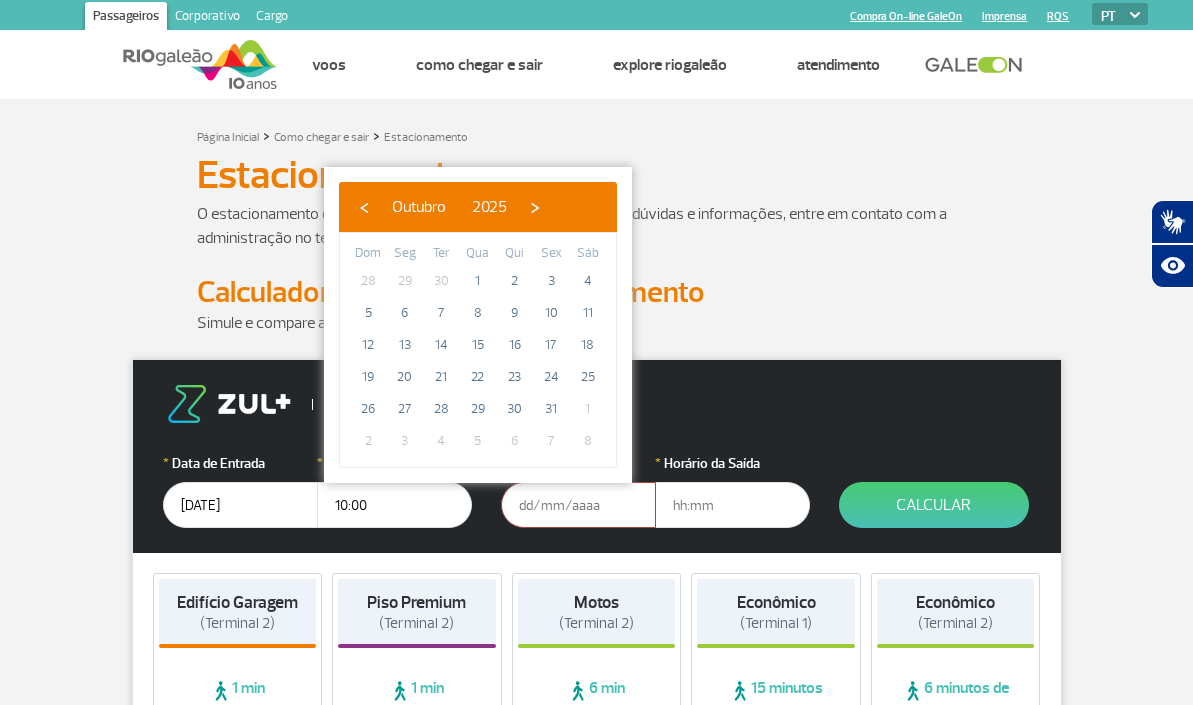click on "›" 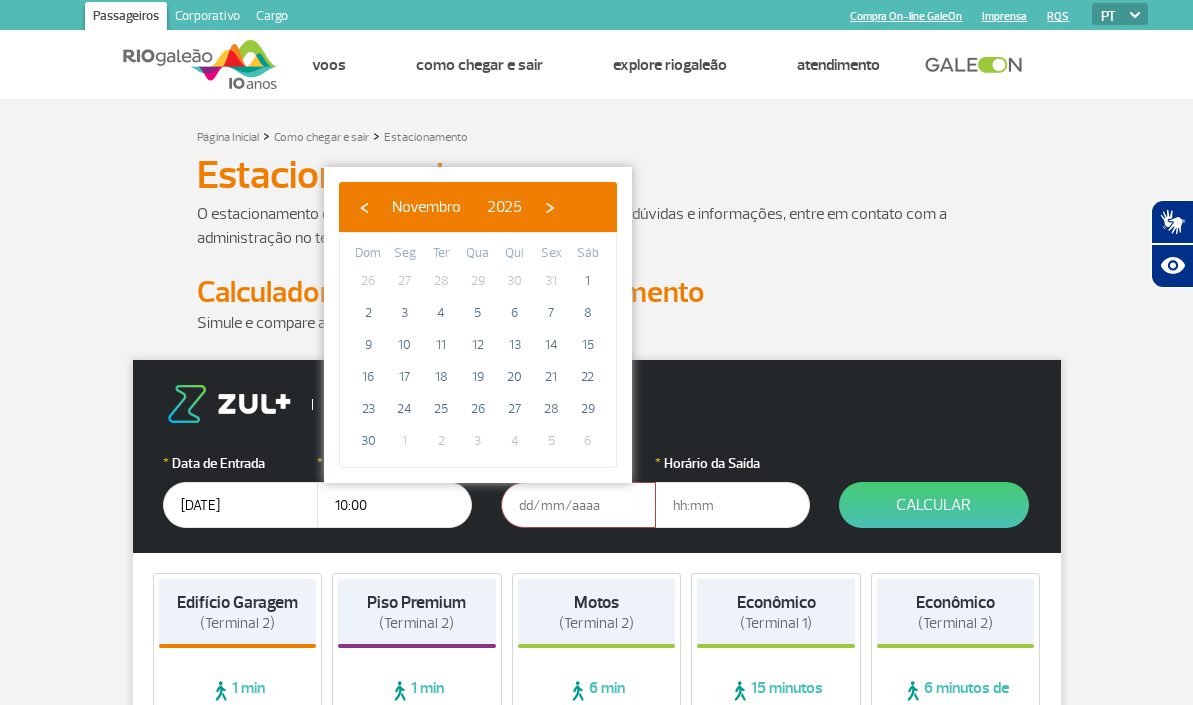click on "›" 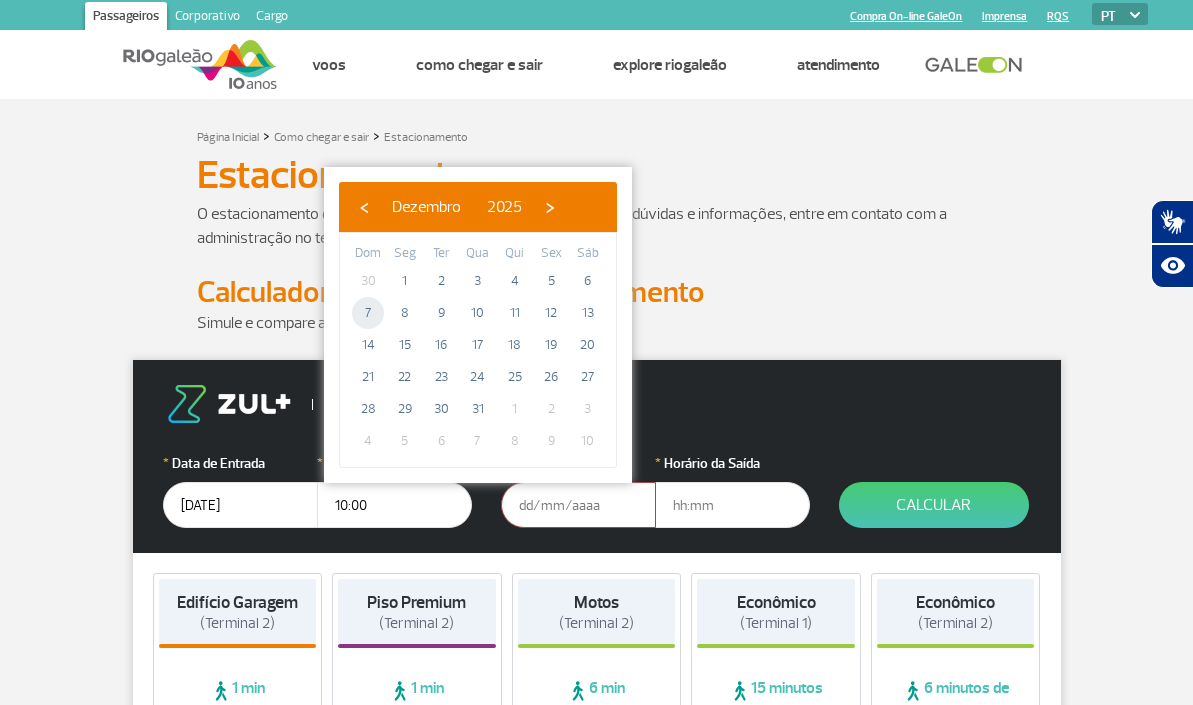 drag, startPoint x: 363, startPoint y: 315, endPoint x: 410, endPoint y: 322, distance: 47.518417 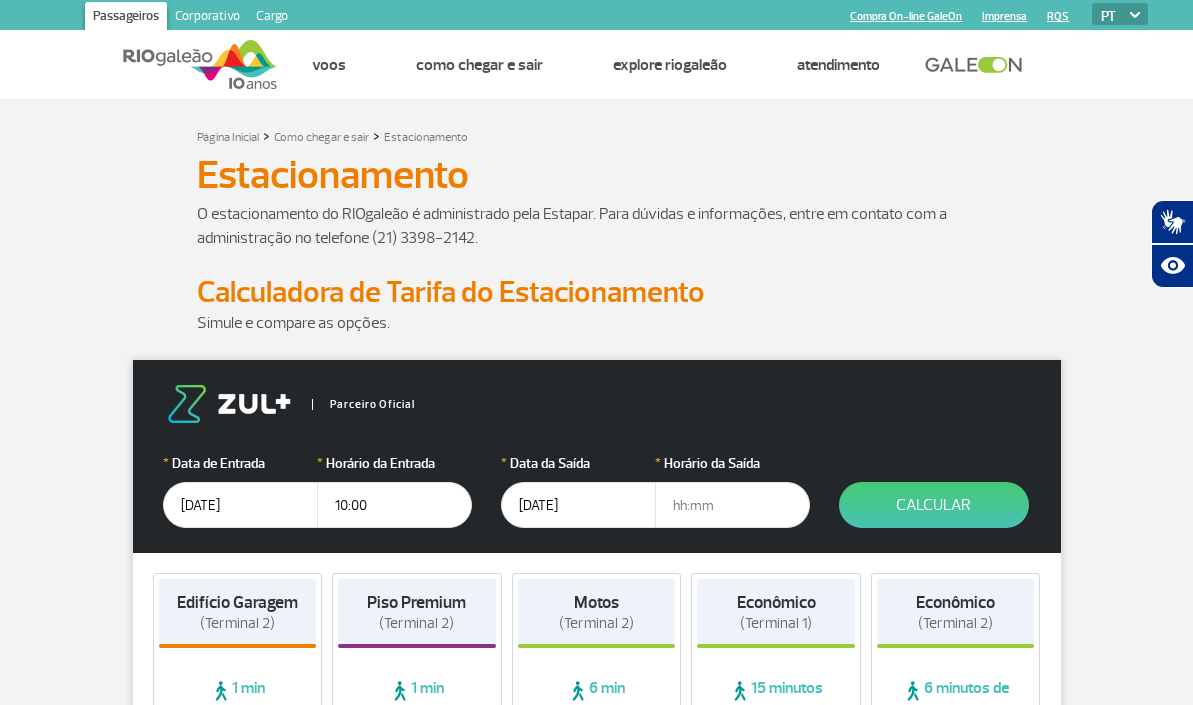 drag, startPoint x: 698, startPoint y: 504, endPoint x: 748, endPoint y: 498, distance: 50.358715 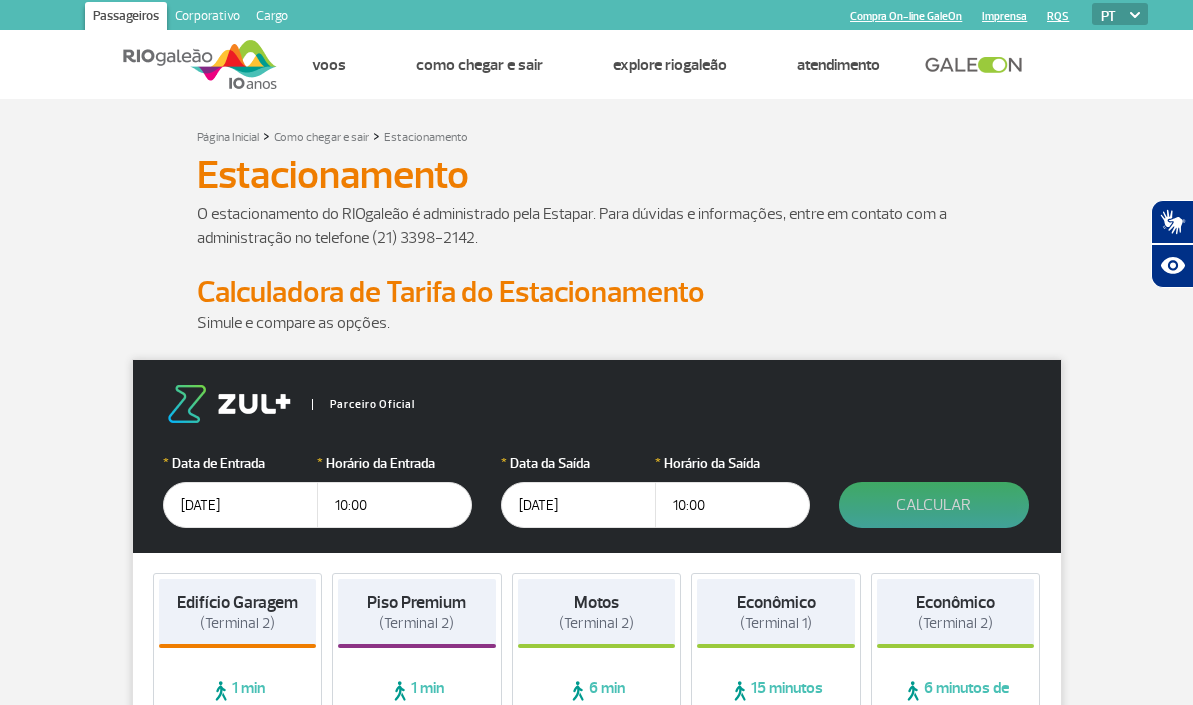 type on "10:00" 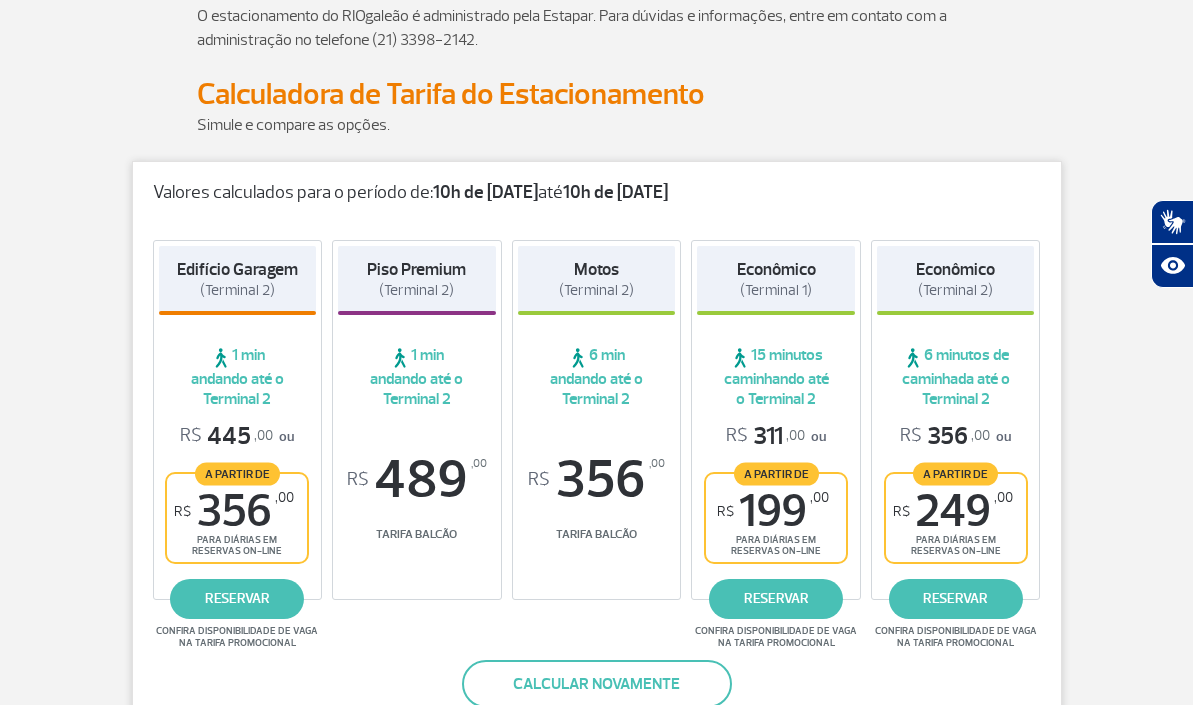 scroll, scrollTop: 361, scrollLeft: 0, axis: vertical 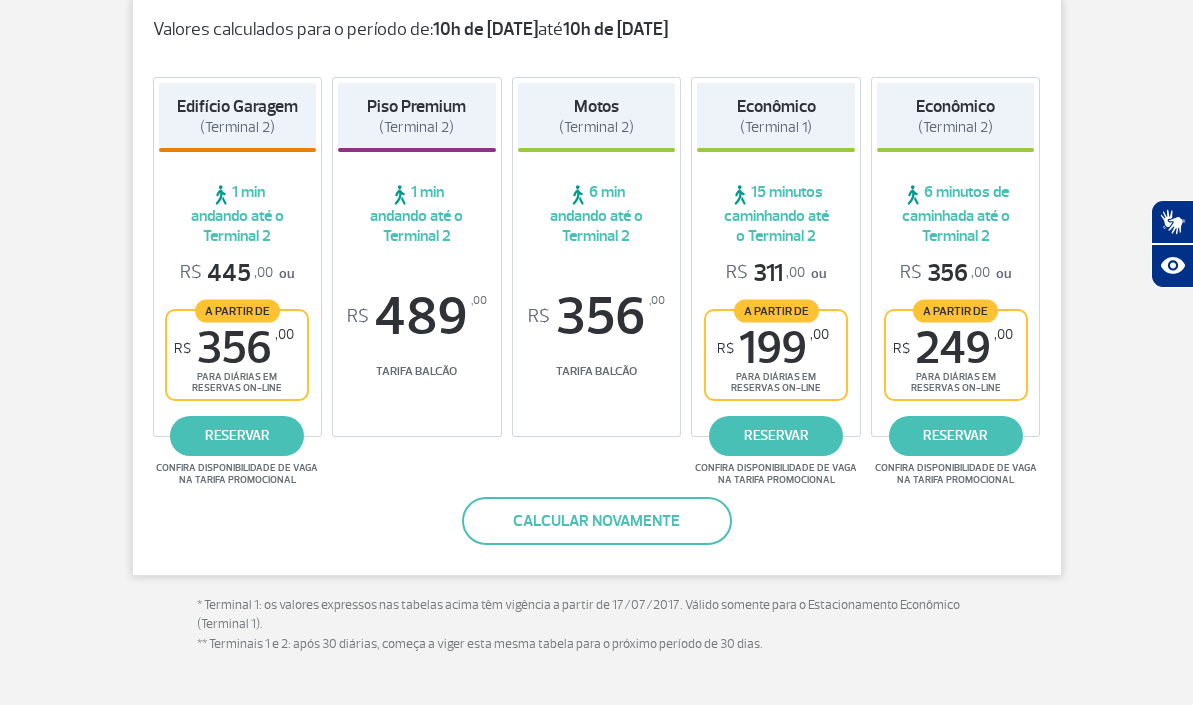 click on "Calcular novamente" at bounding box center (597, 521) 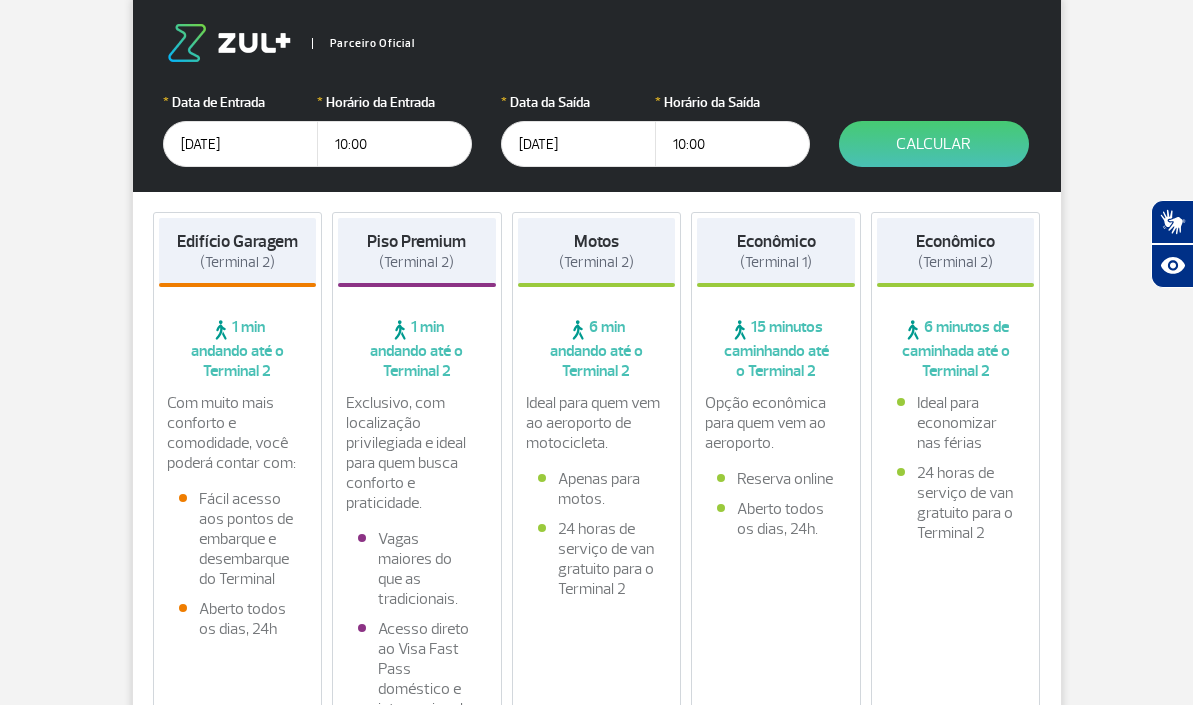click on "[DATE]" at bounding box center (578, 144) 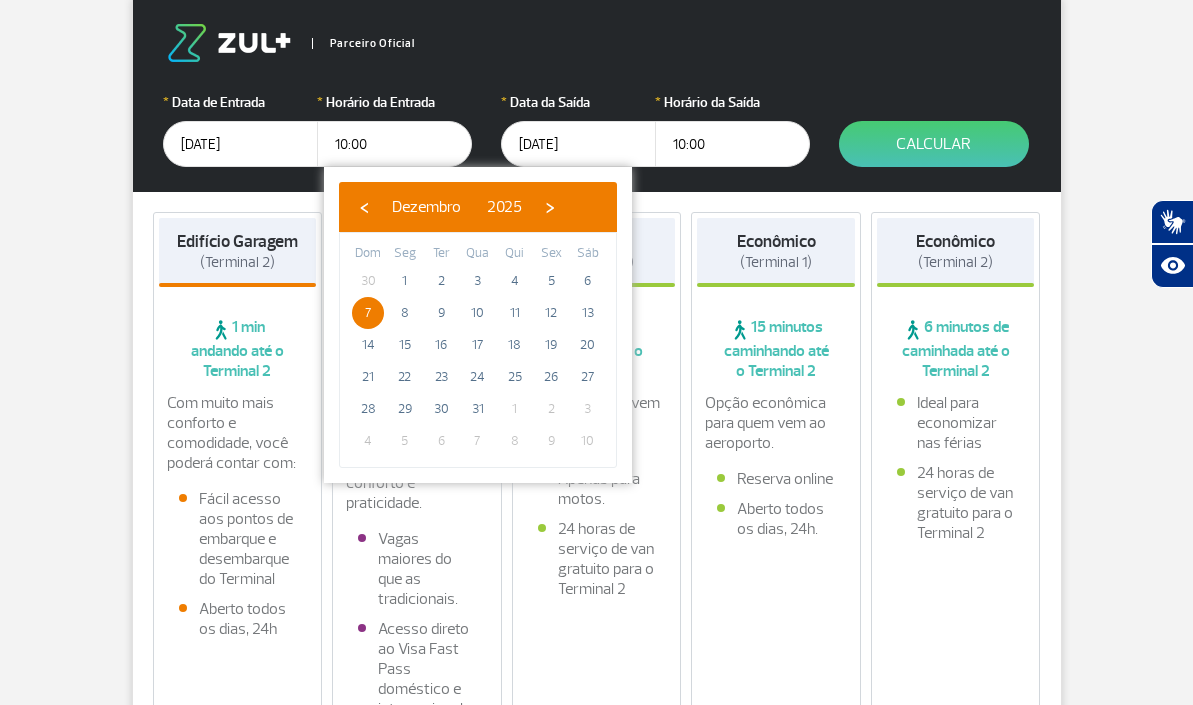 click on "Parceiro Oficial *  Data de Entrada [DATE] *  Horário da Entrada 10:00 *  Data da Saída [DATE] *  Horário da Saída 10:00 Calcular" at bounding box center [597, 95] 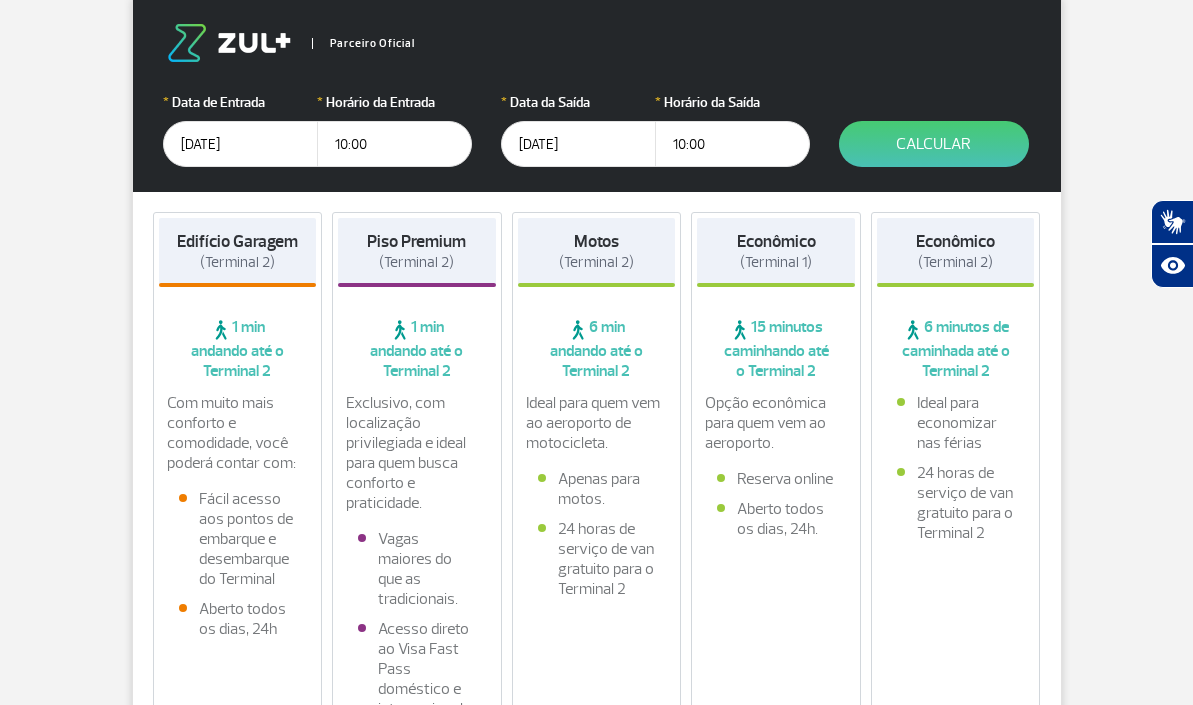click on "[DATE]" at bounding box center [240, 144] 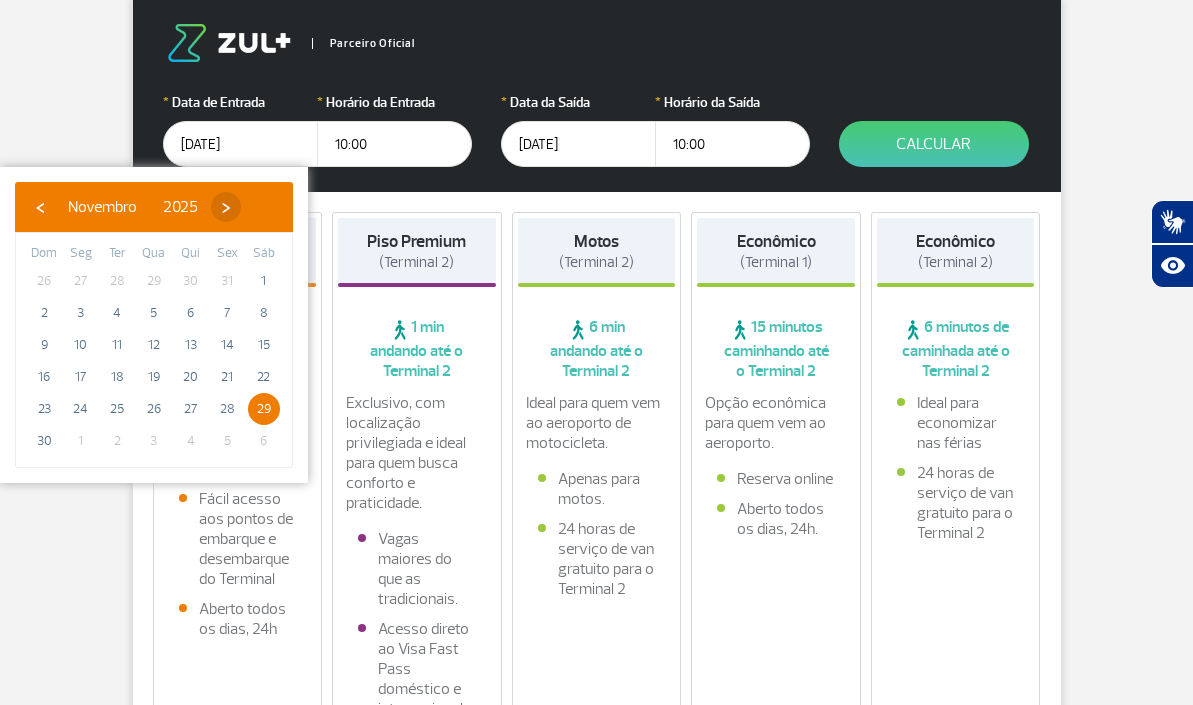 click on "›" 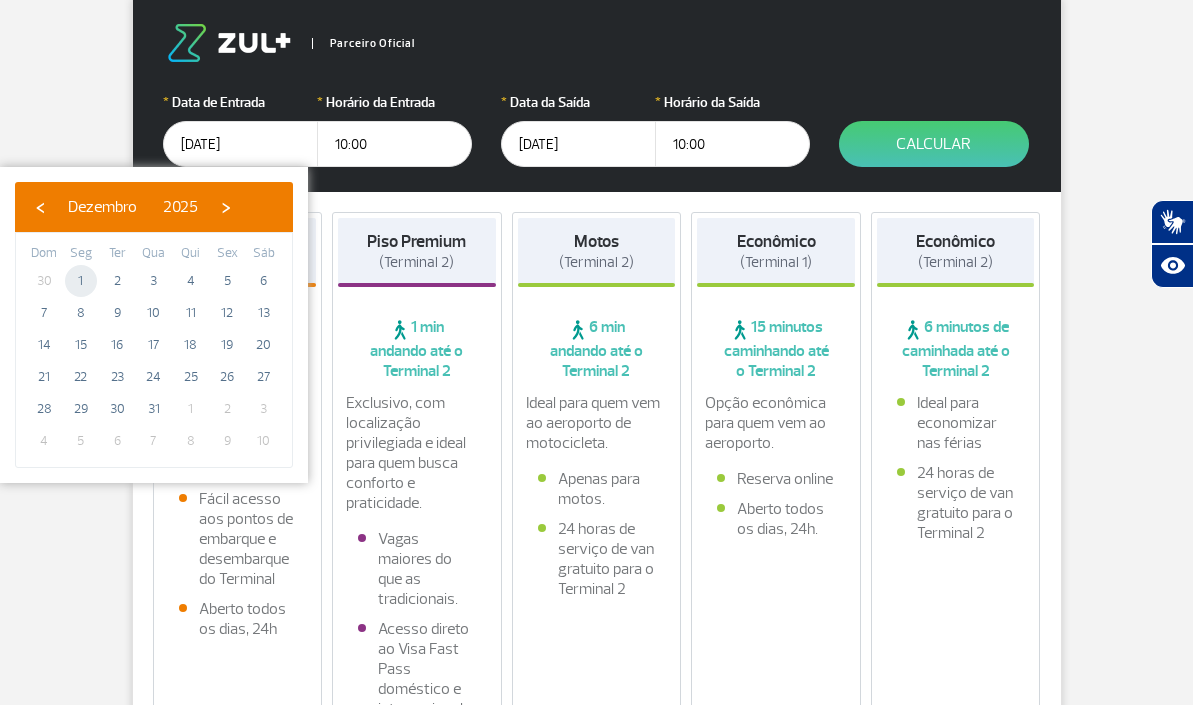 click on "1" 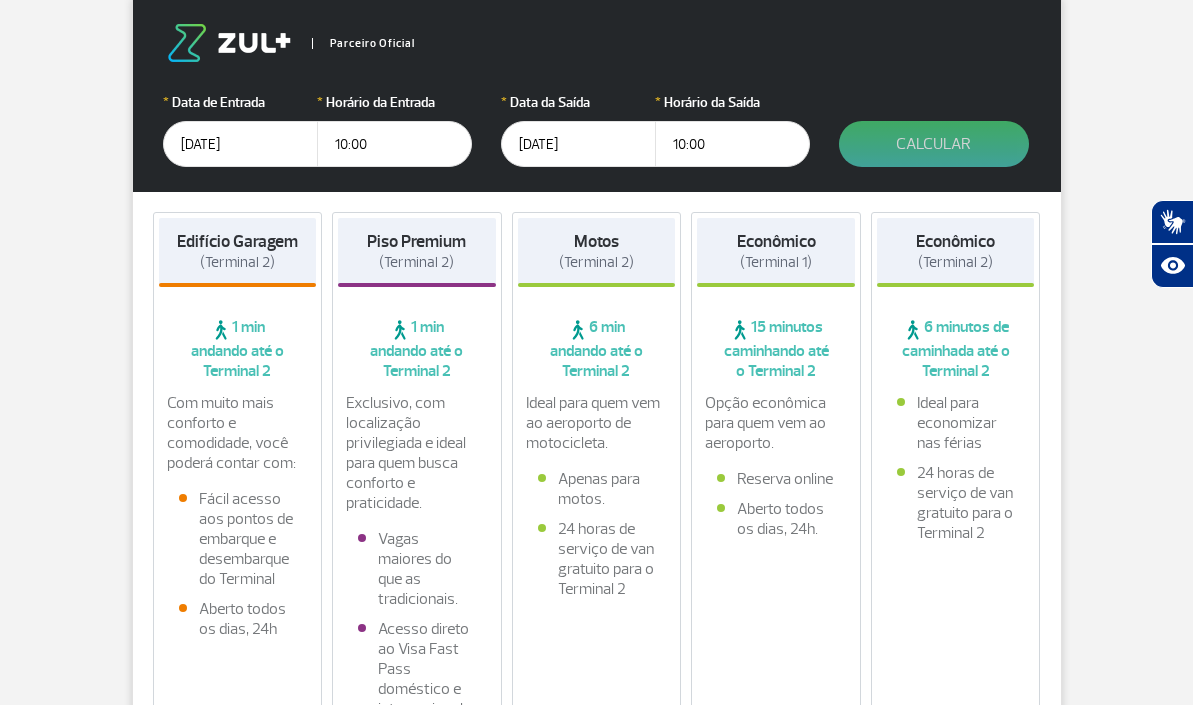 click on "Calcular" at bounding box center [934, 144] 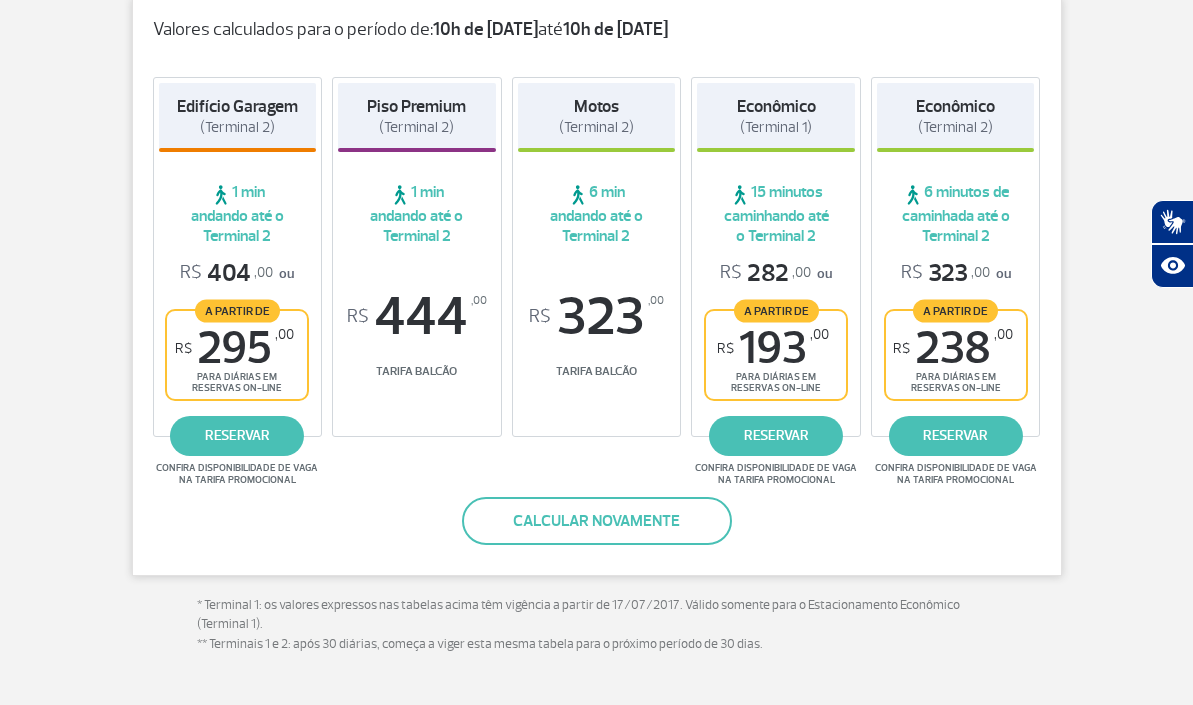 click on "Calcular novamente" at bounding box center (597, 521) 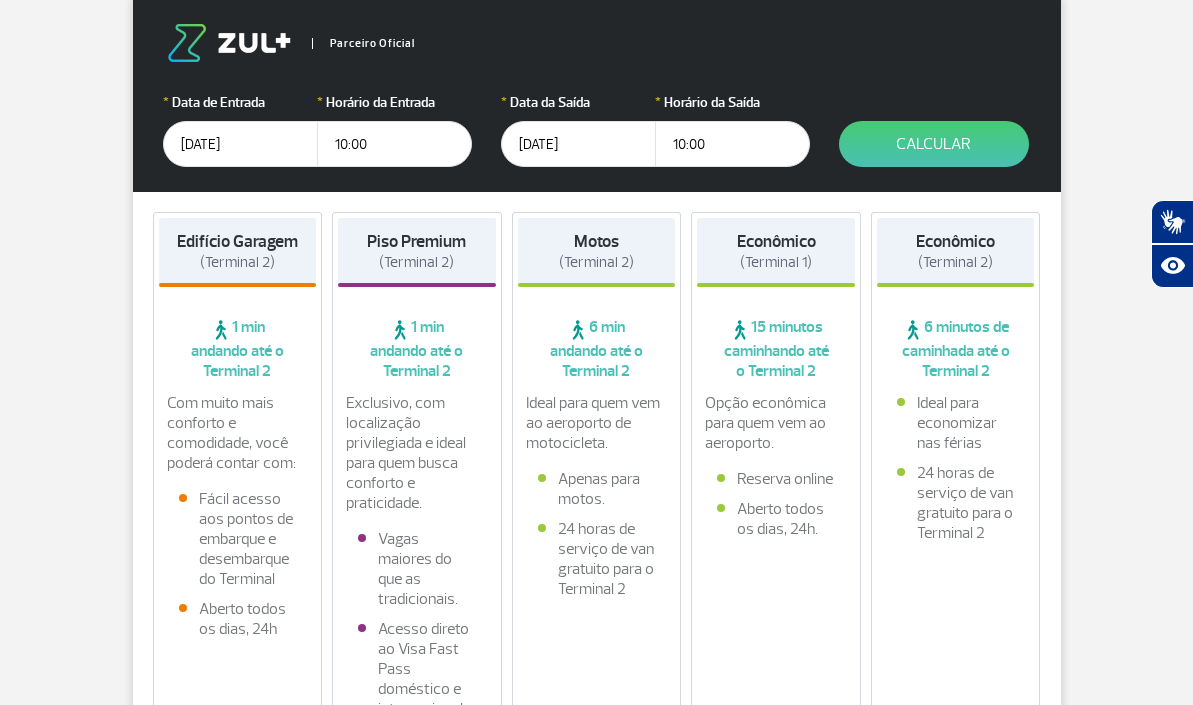 click on "[DATE]" at bounding box center (240, 144) 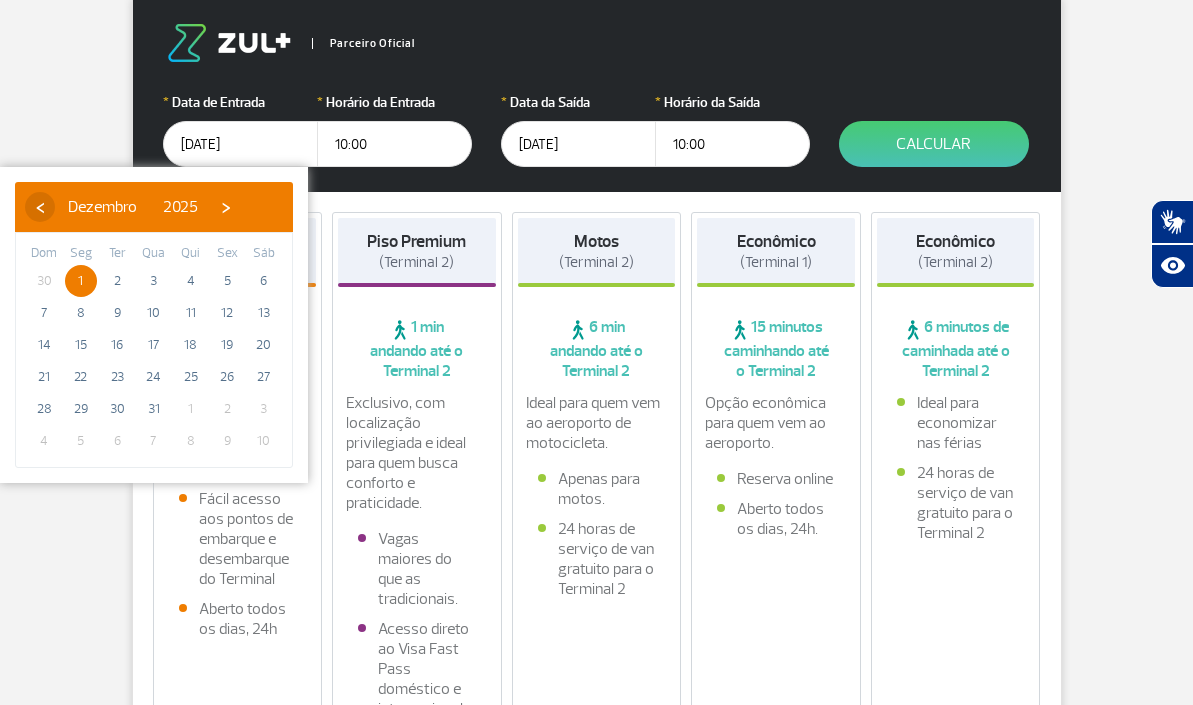 click on "‹" 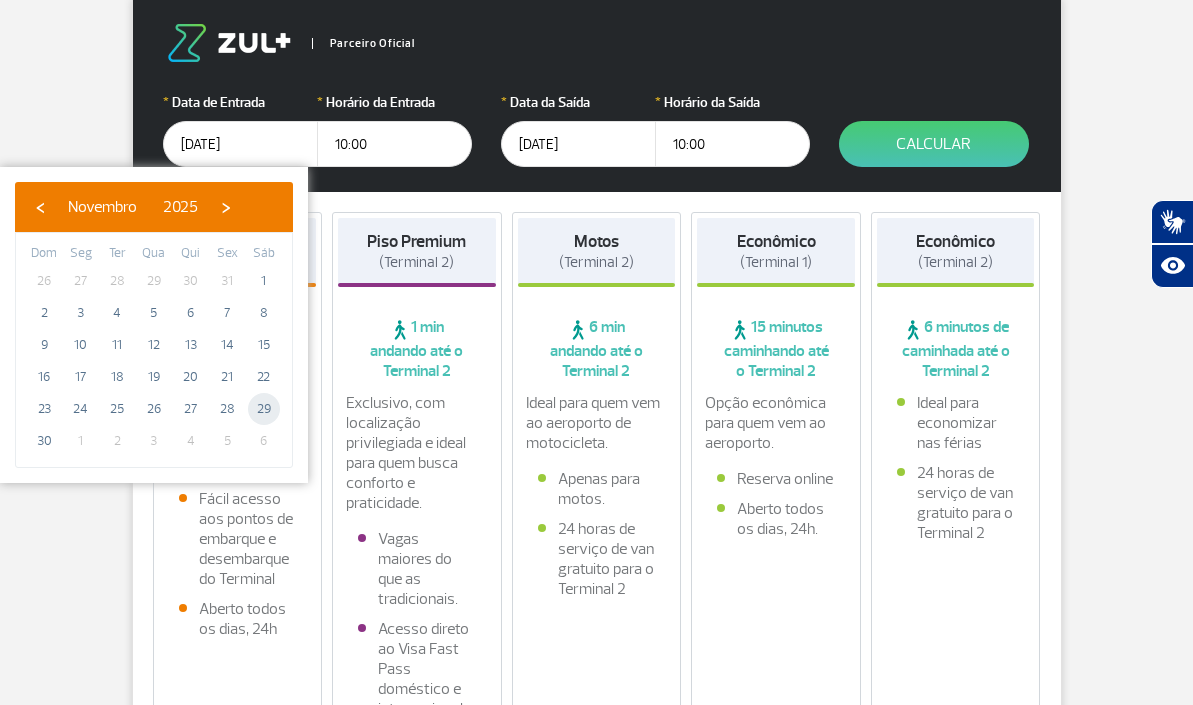 click on "29" 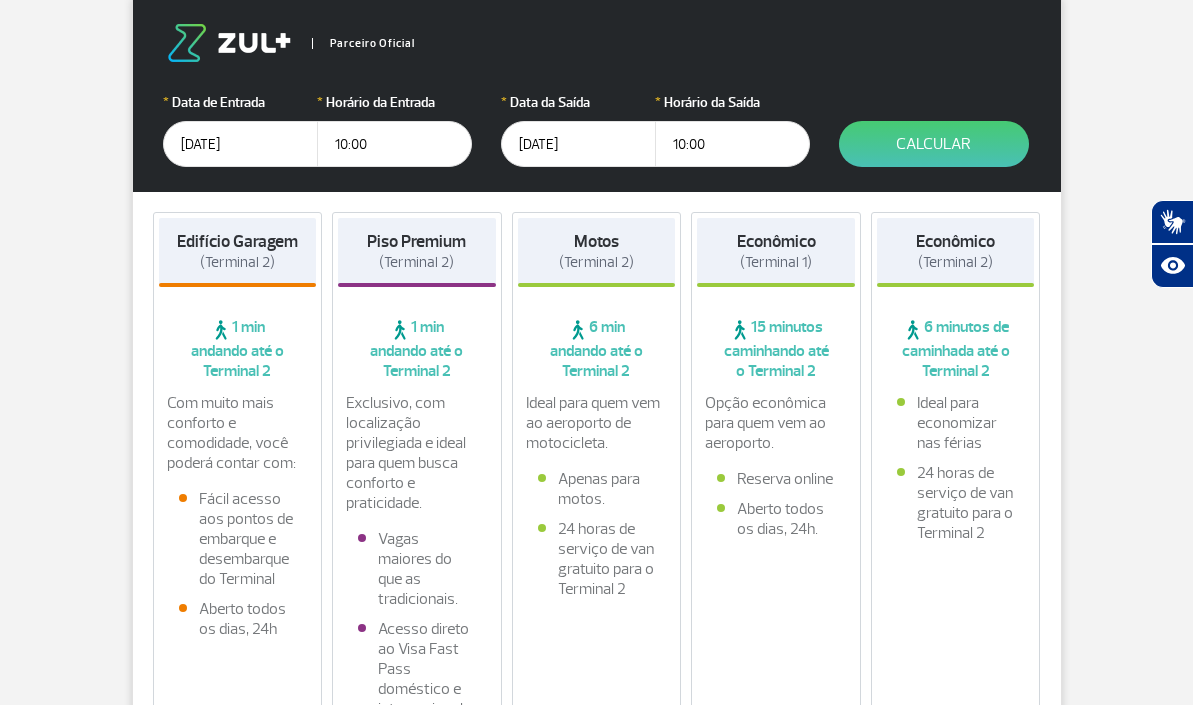 click on "[DATE]" at bounding box center [578, 144] 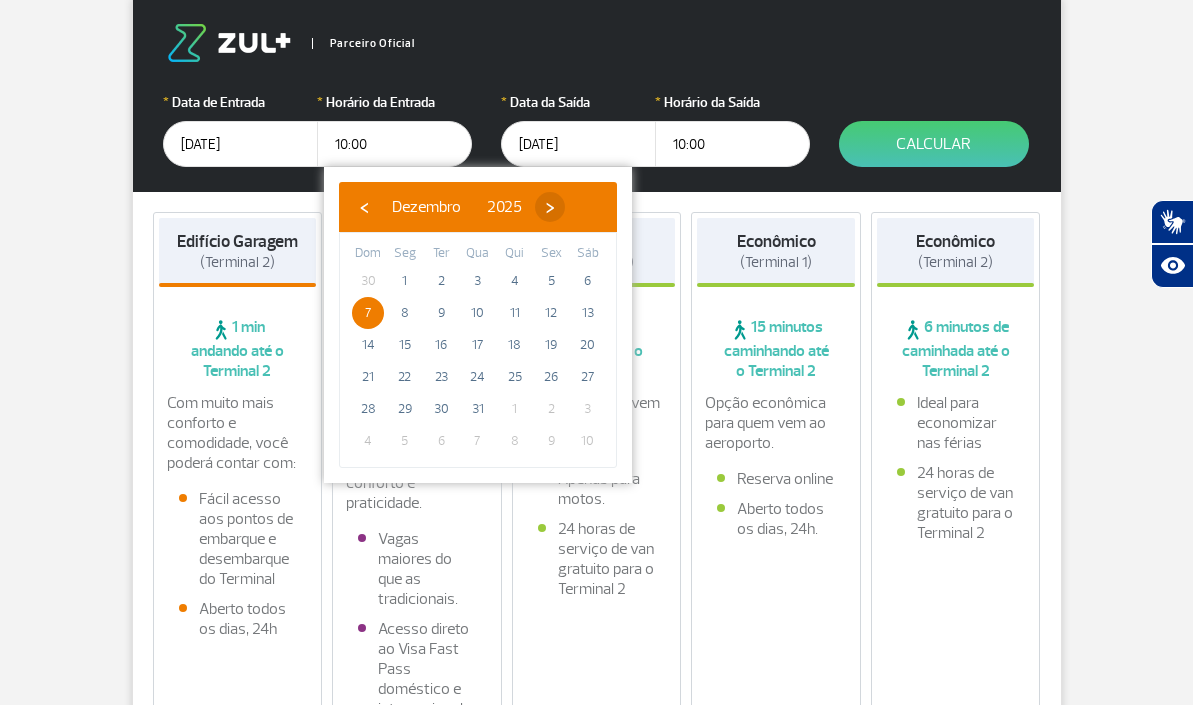 click on "›" 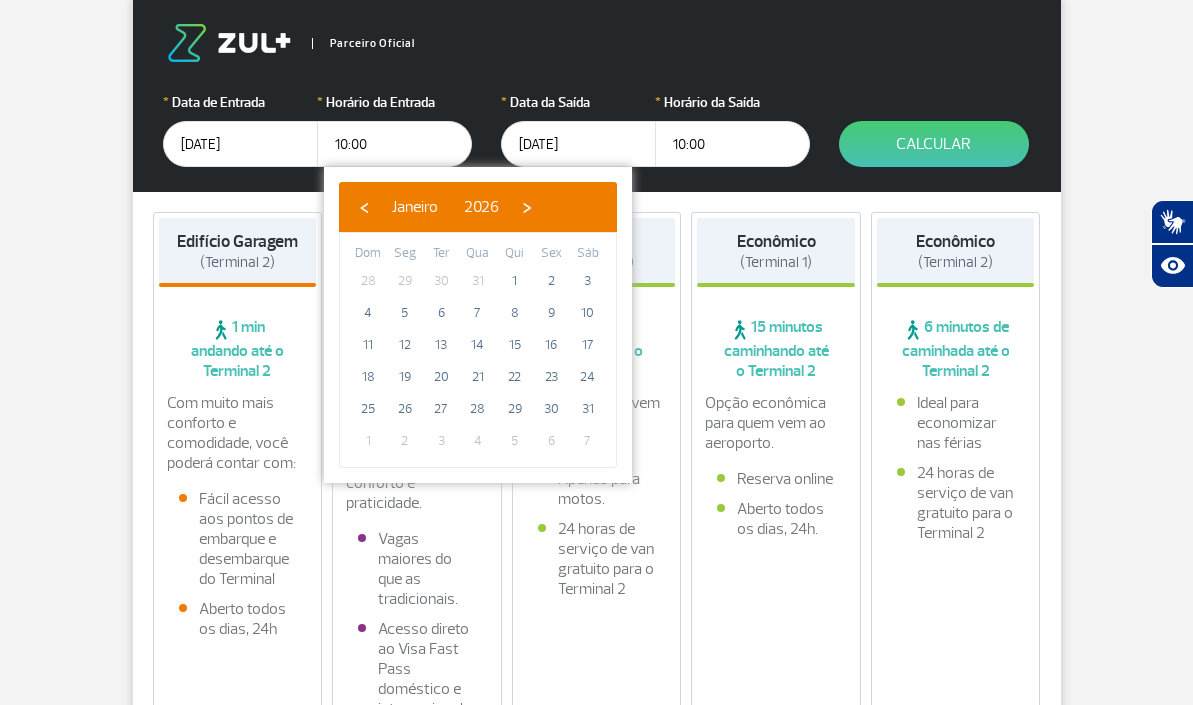 click on "‹ ​ [MONTH] ​ 2026 ​ ›" 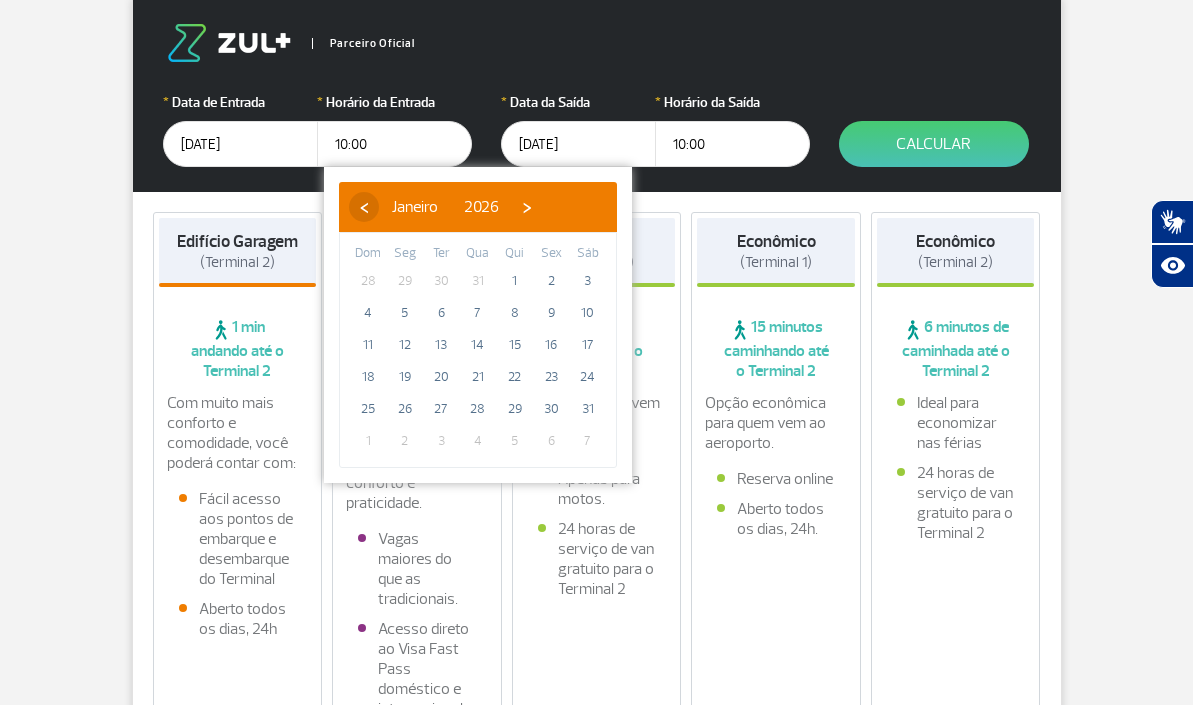 click on "‹" 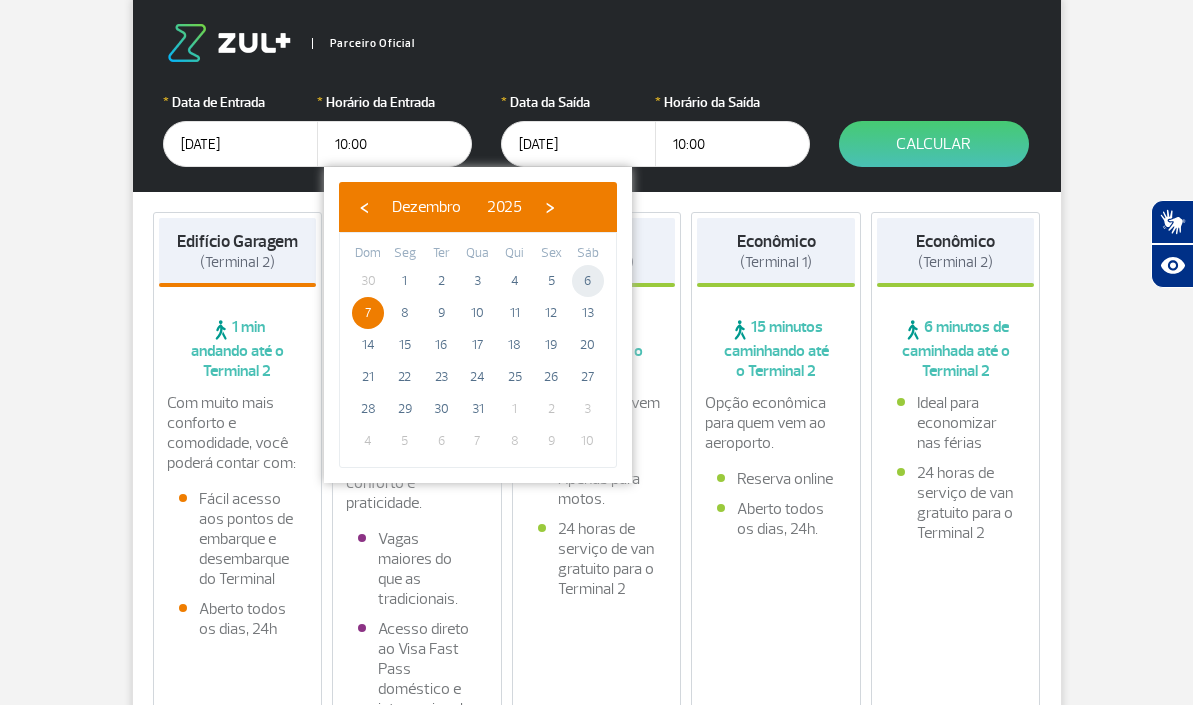 click on "6" 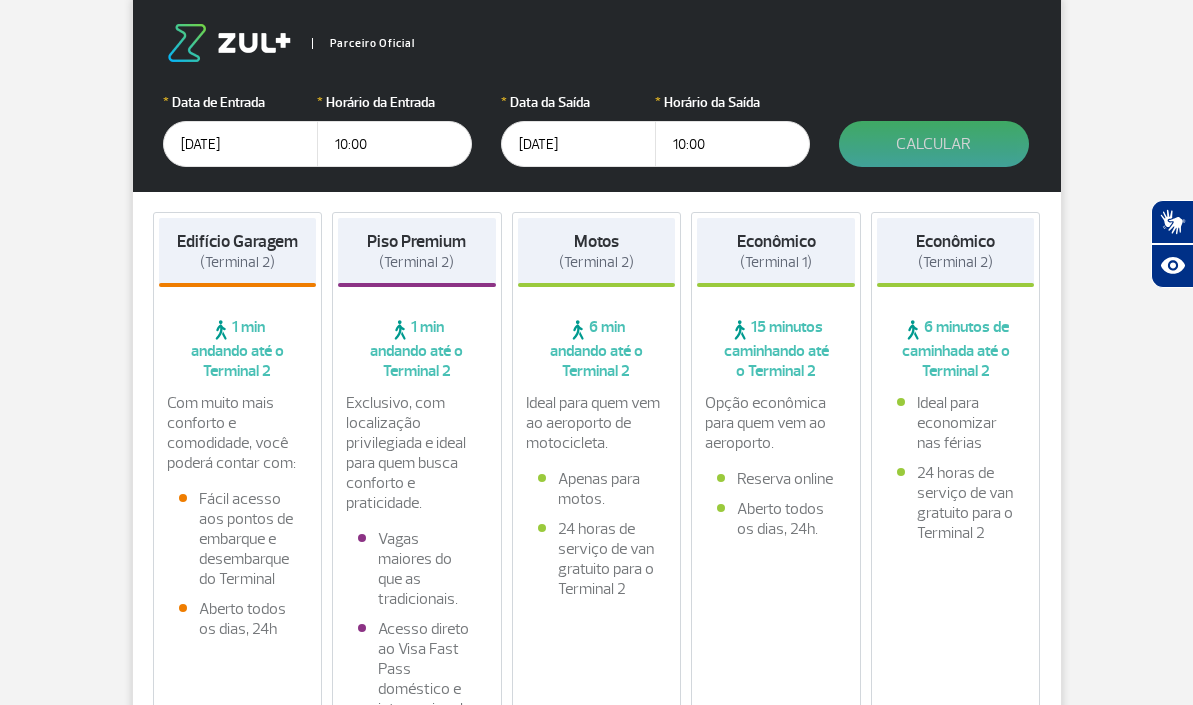 click on "Calcular" at bounding box center (934, 144) 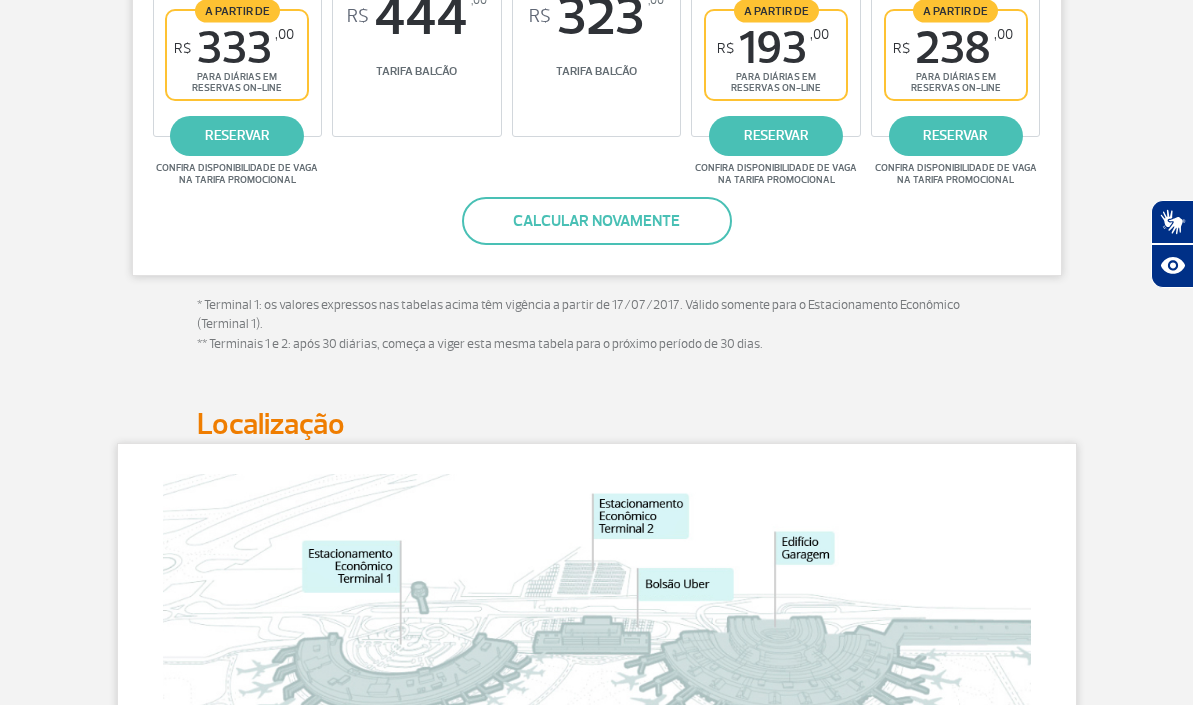 scroll, scrollTop: 629, scrollLeft: 0, axis: vertical 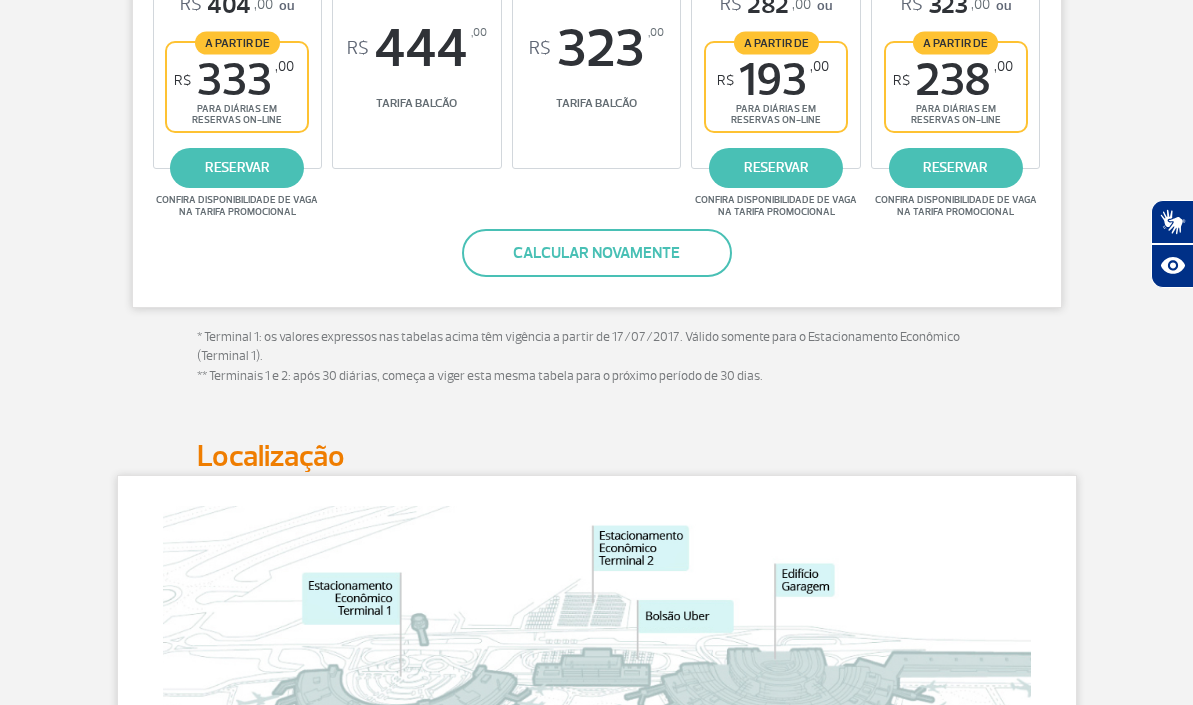 click on "Calcular novamente" at bounding box center (597, 253) 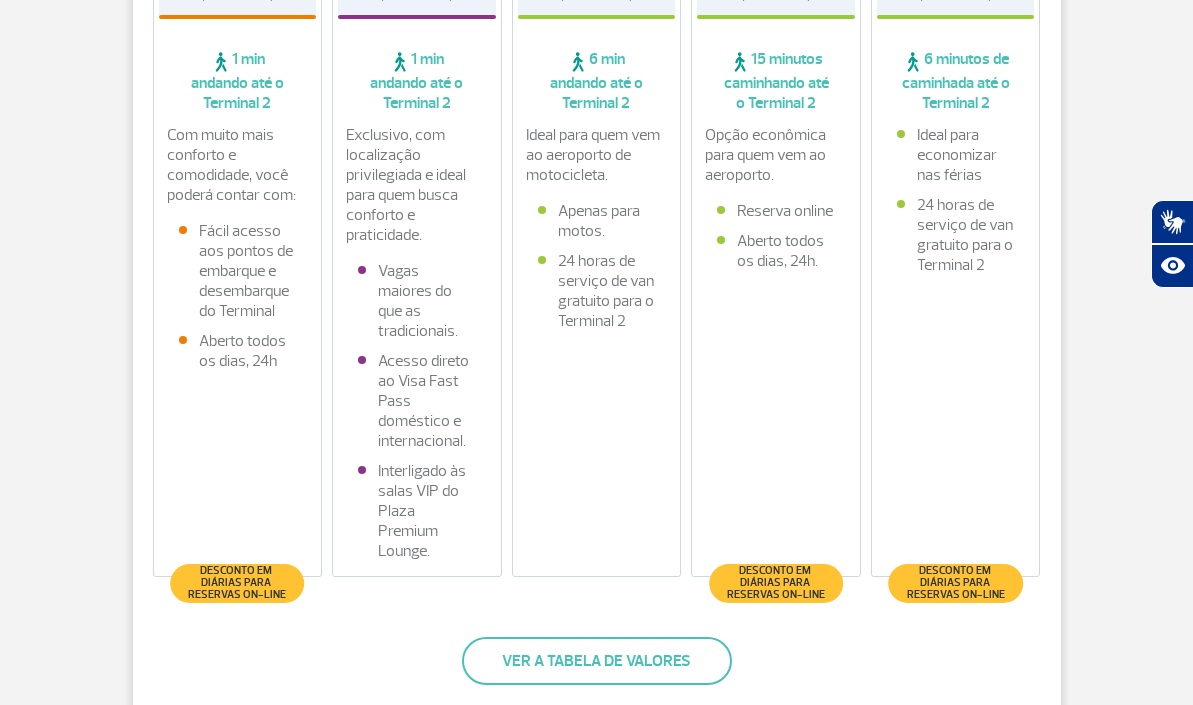 scroll, scrollTop: 0, scrollLeft: 0, axis: both 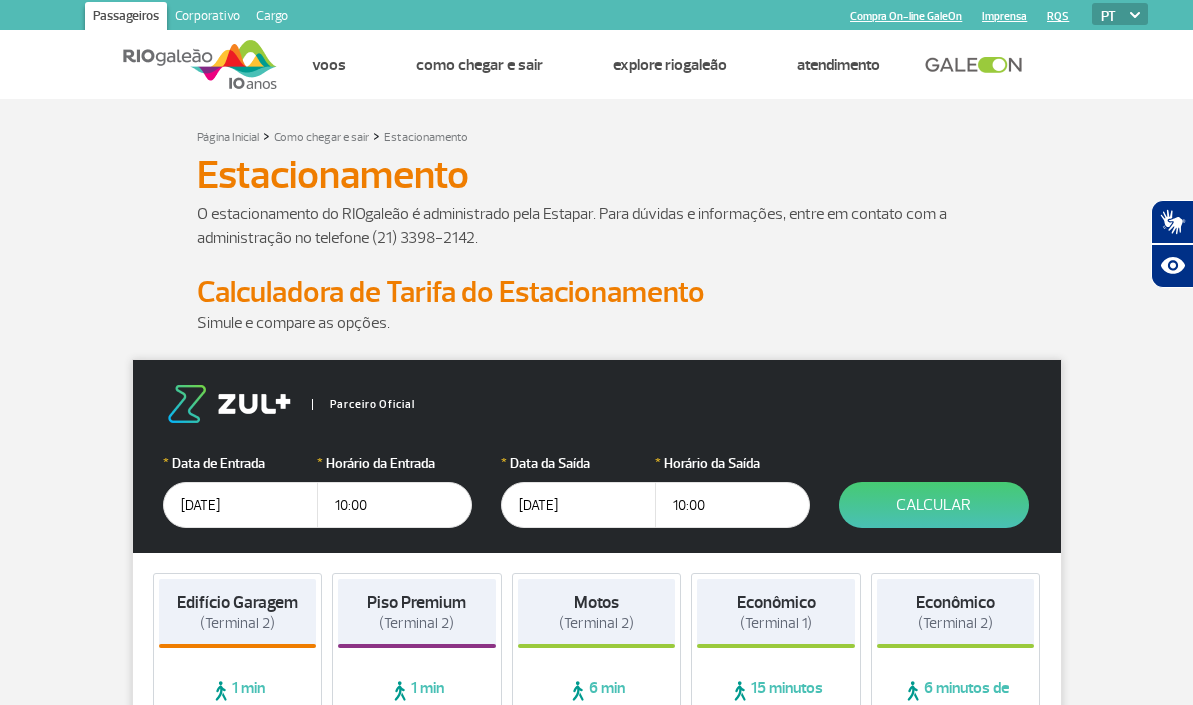 click on "[DATE]" at bounding box center [578, 505] 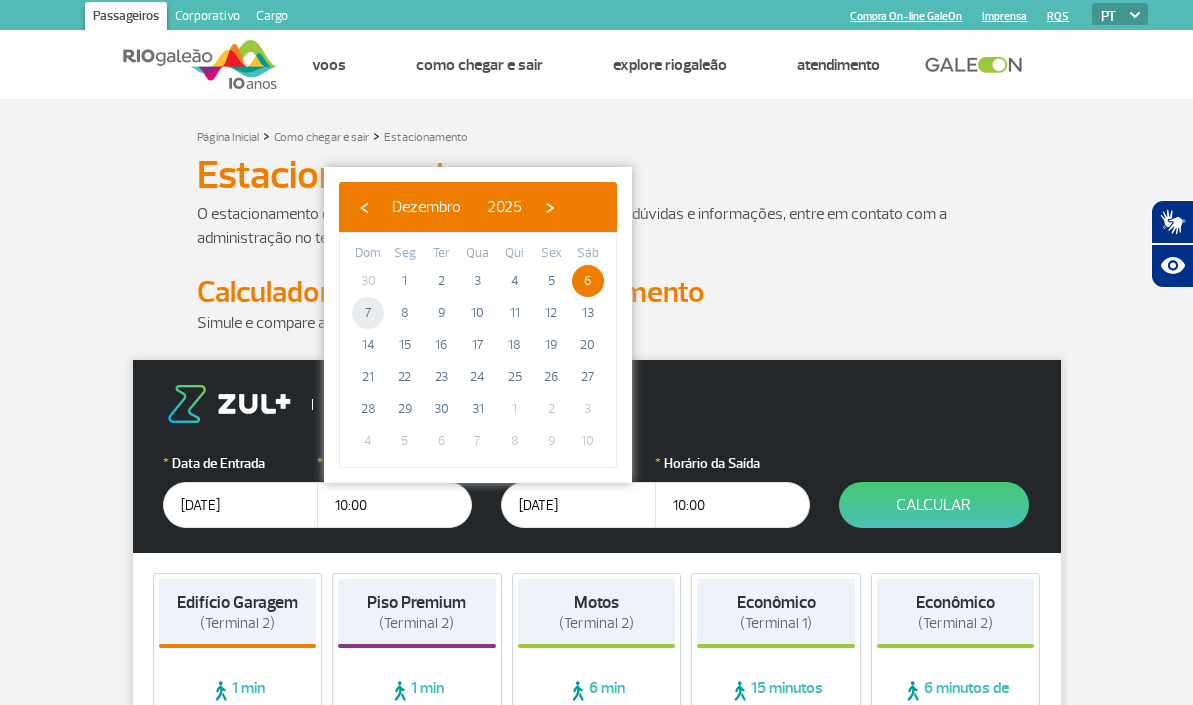 click on "7" 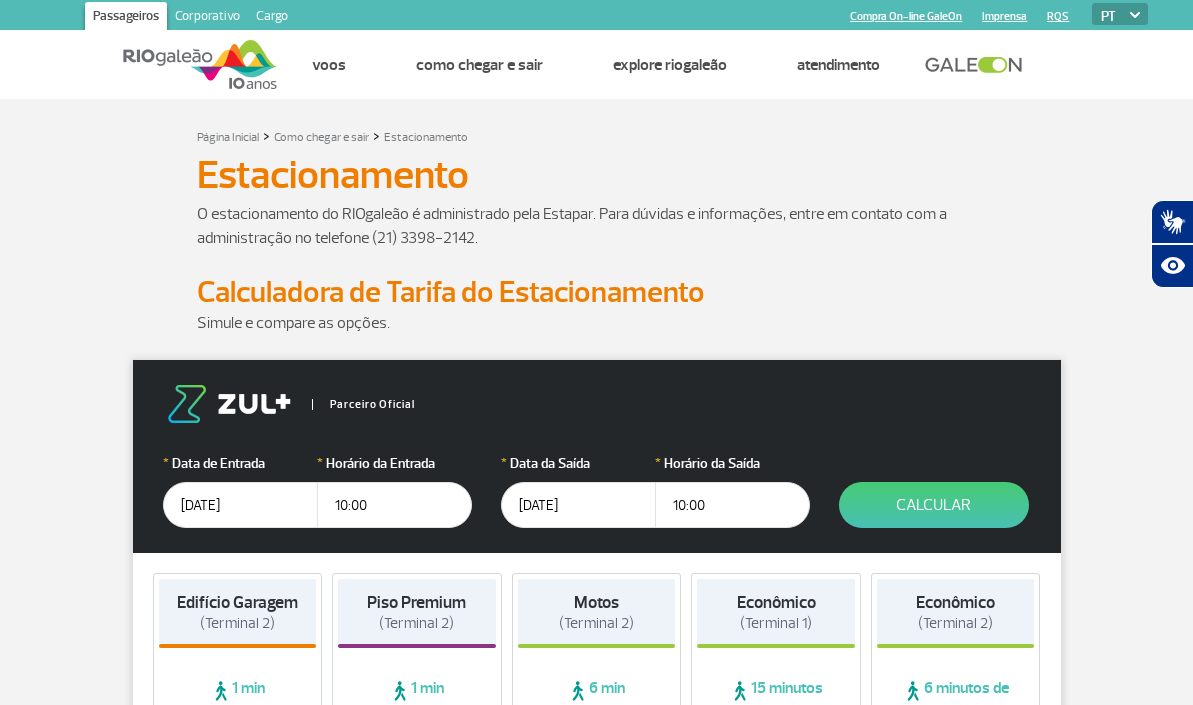 click on "Calcular" at bounding box center (934, 505) 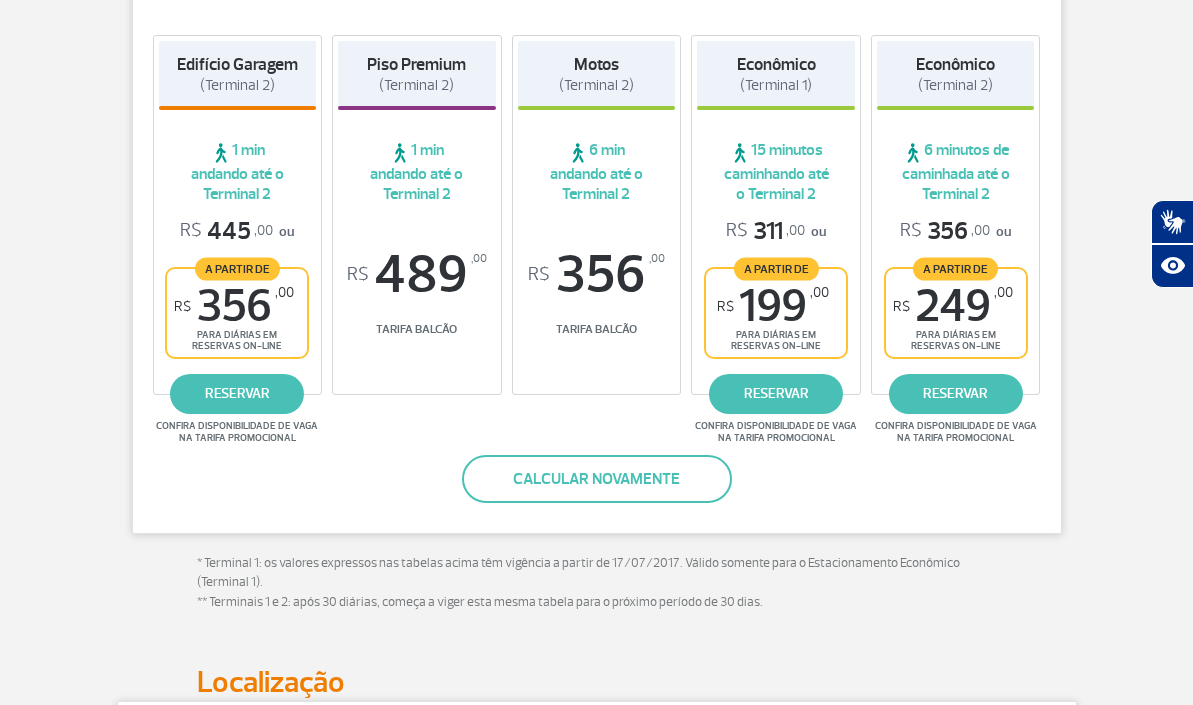 scroll, scrollTop: 241, scrollLeft: 0, axis: vertical 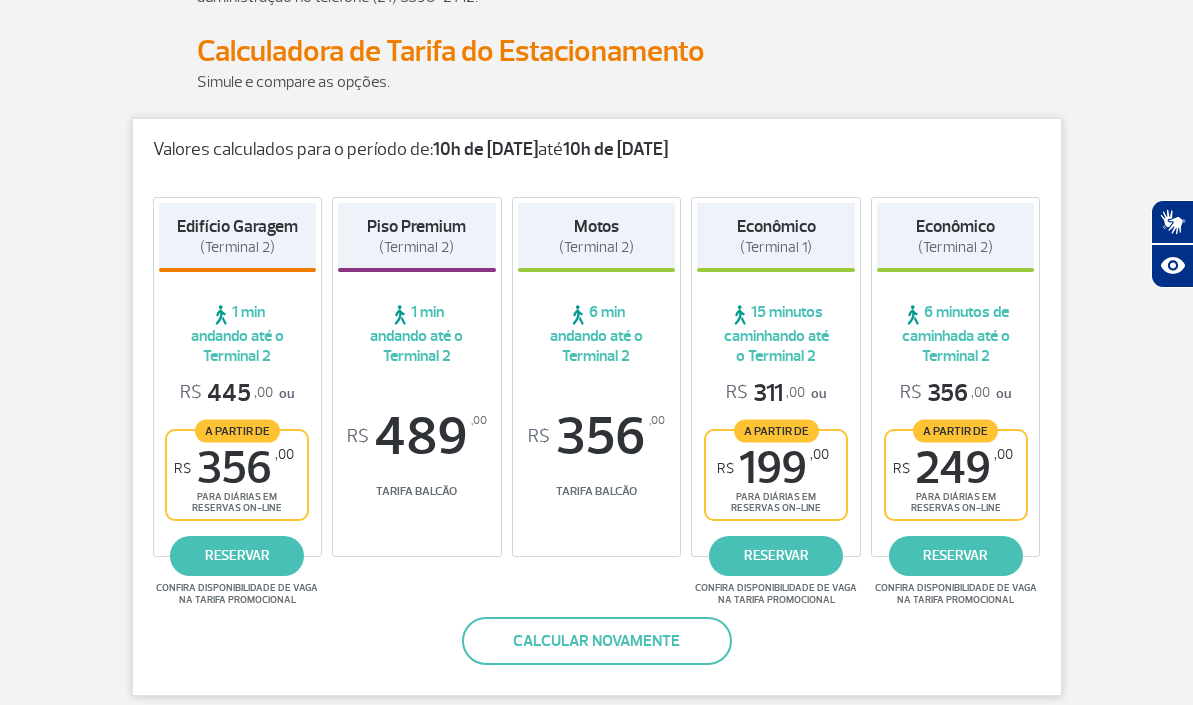 click on "Calcular novamente" at bounding box center (597, 641) 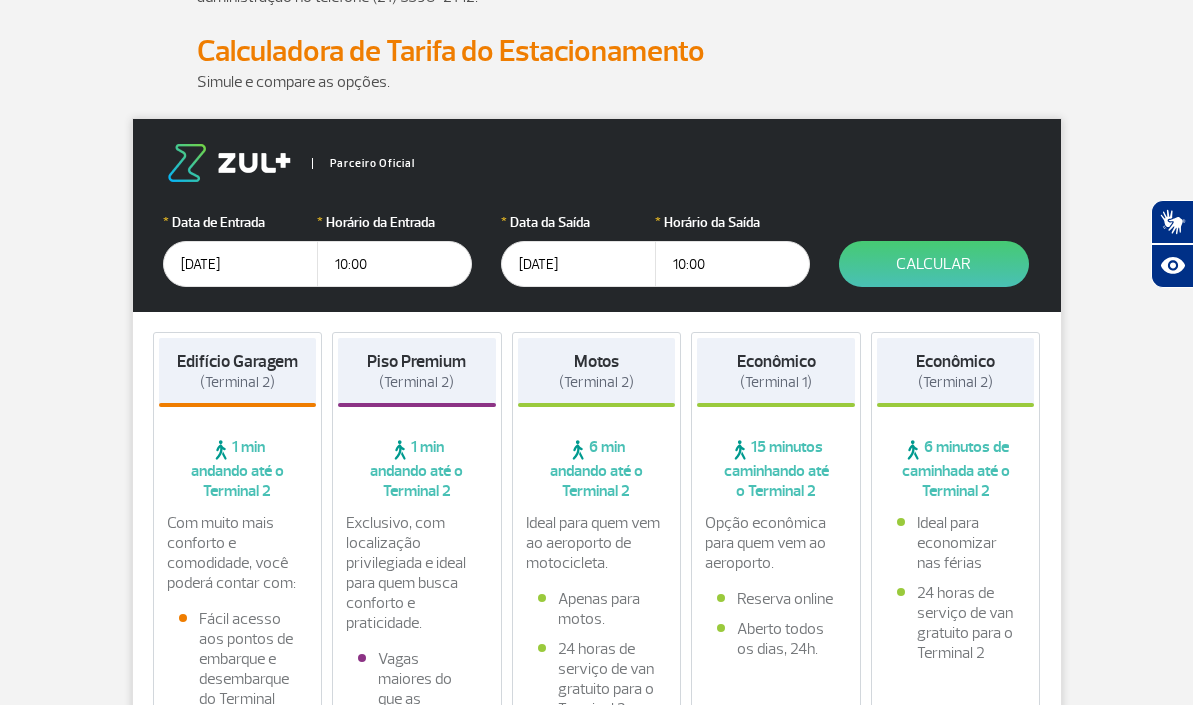 click on "[DATE]" at bounding box center (578, 264) 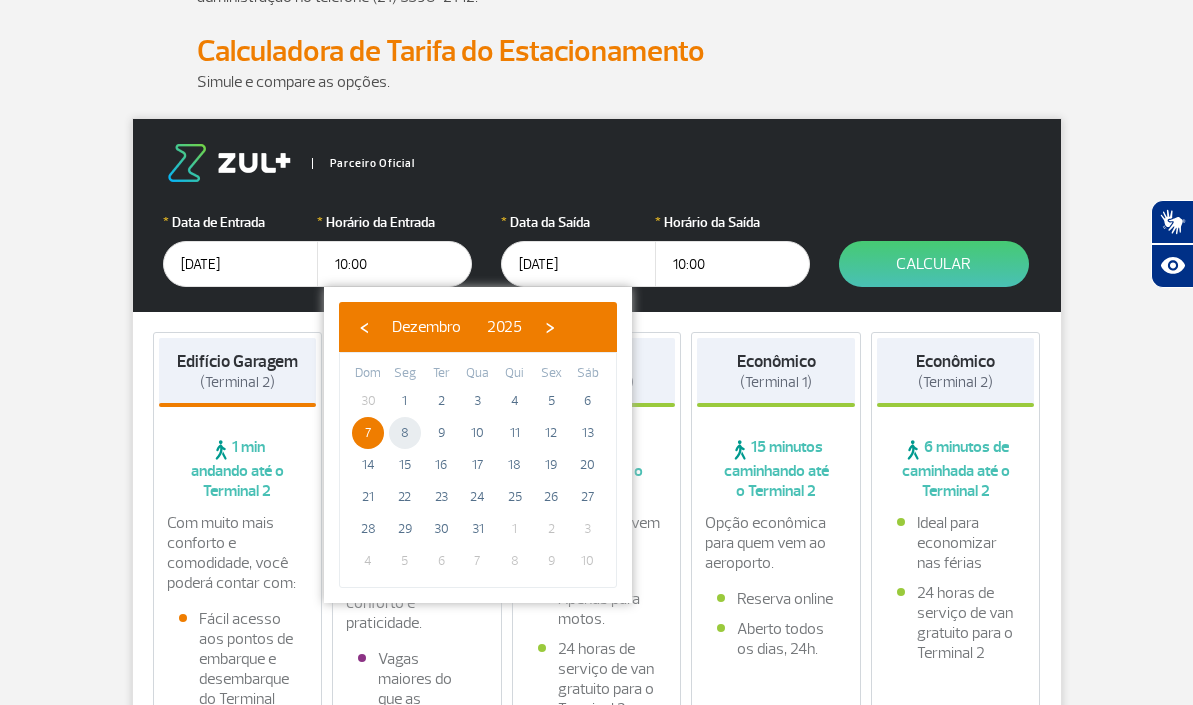 click on "8" 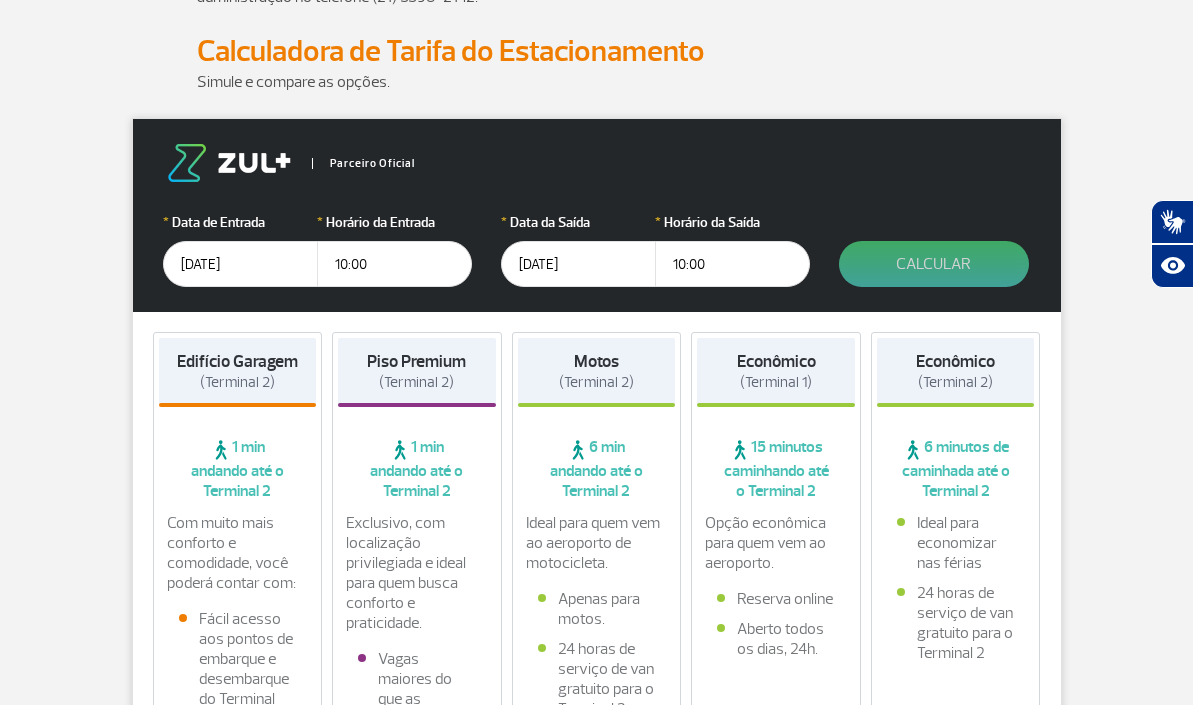 click on "Calcular" at bounding box center (934, 264) 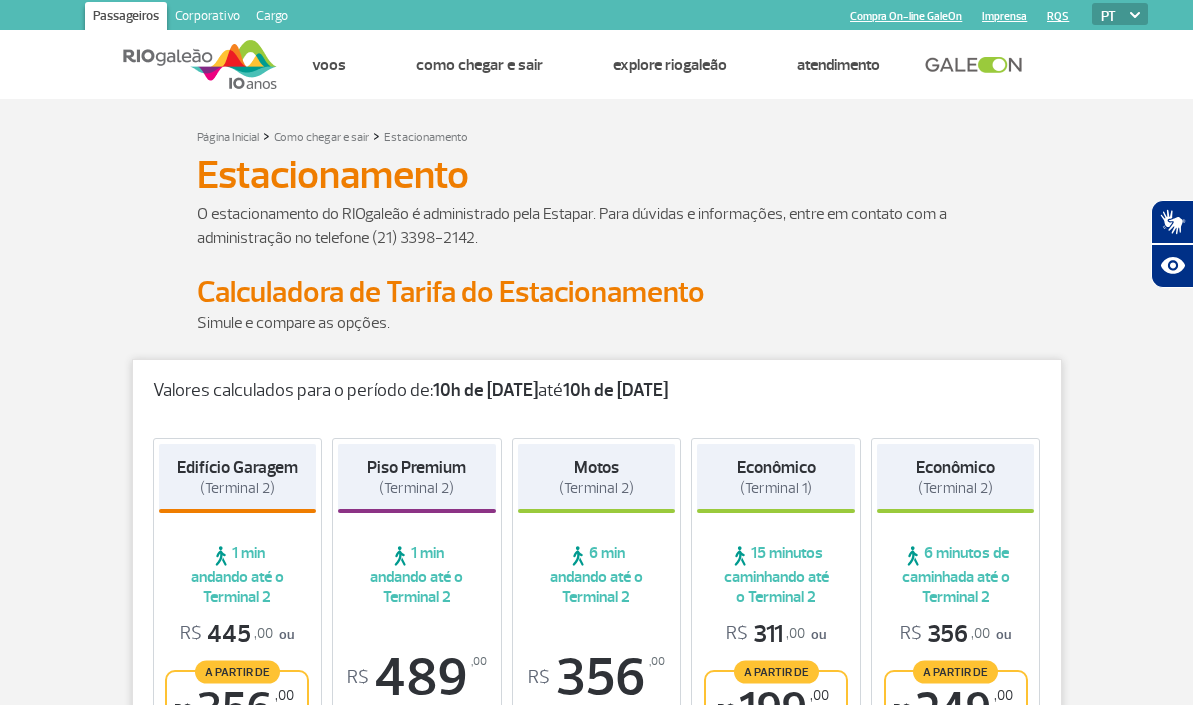 scroll, scrollTop: 380, scrollLeft: 0, axis: vertical 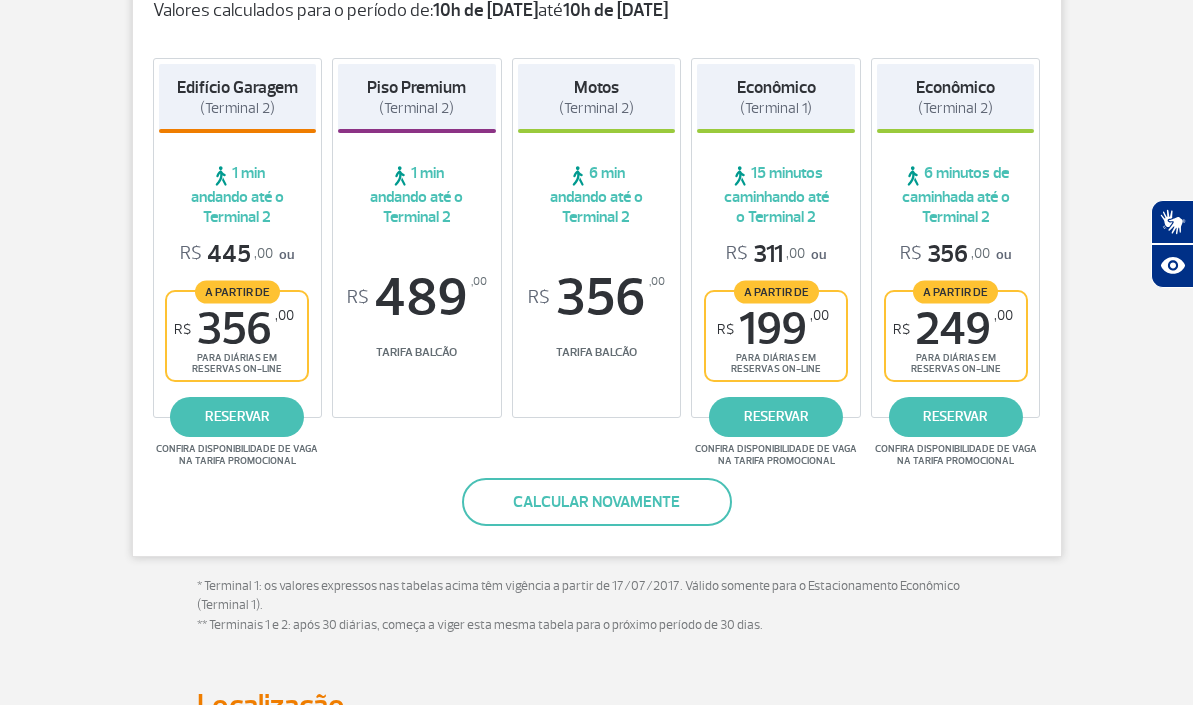 click on "Calcular novamente" at bounding box center [597, 502] 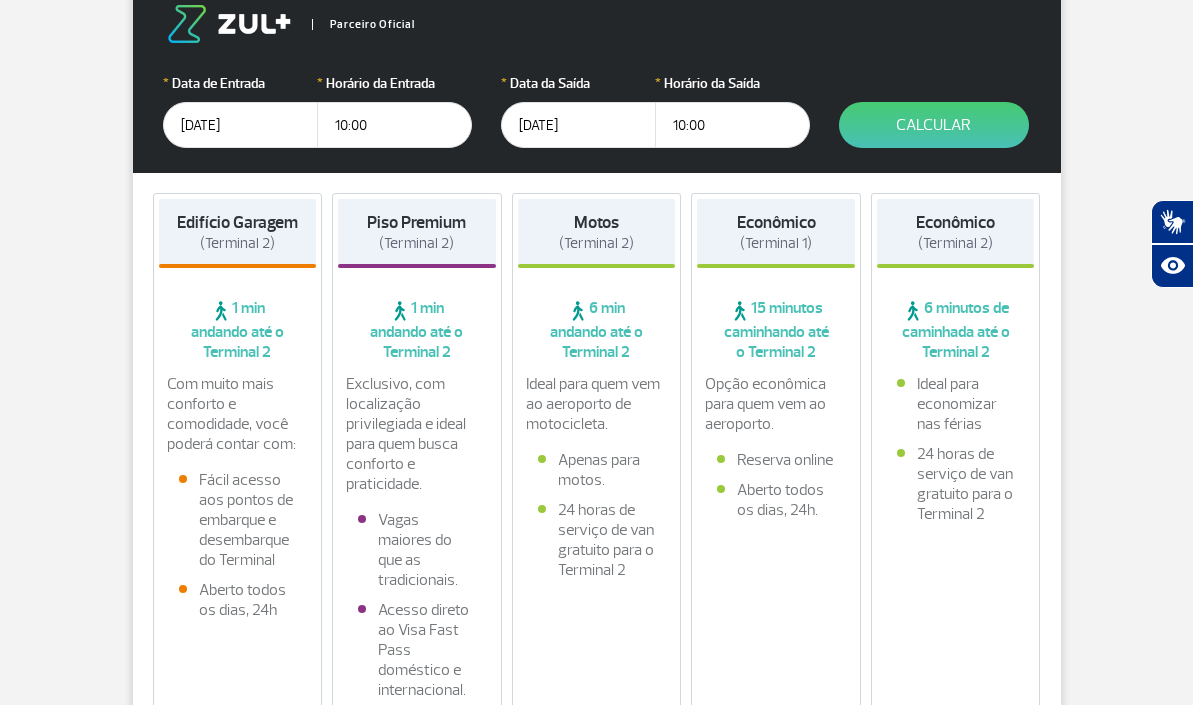 click on "[DATE]" at bounding box center [578, 125] 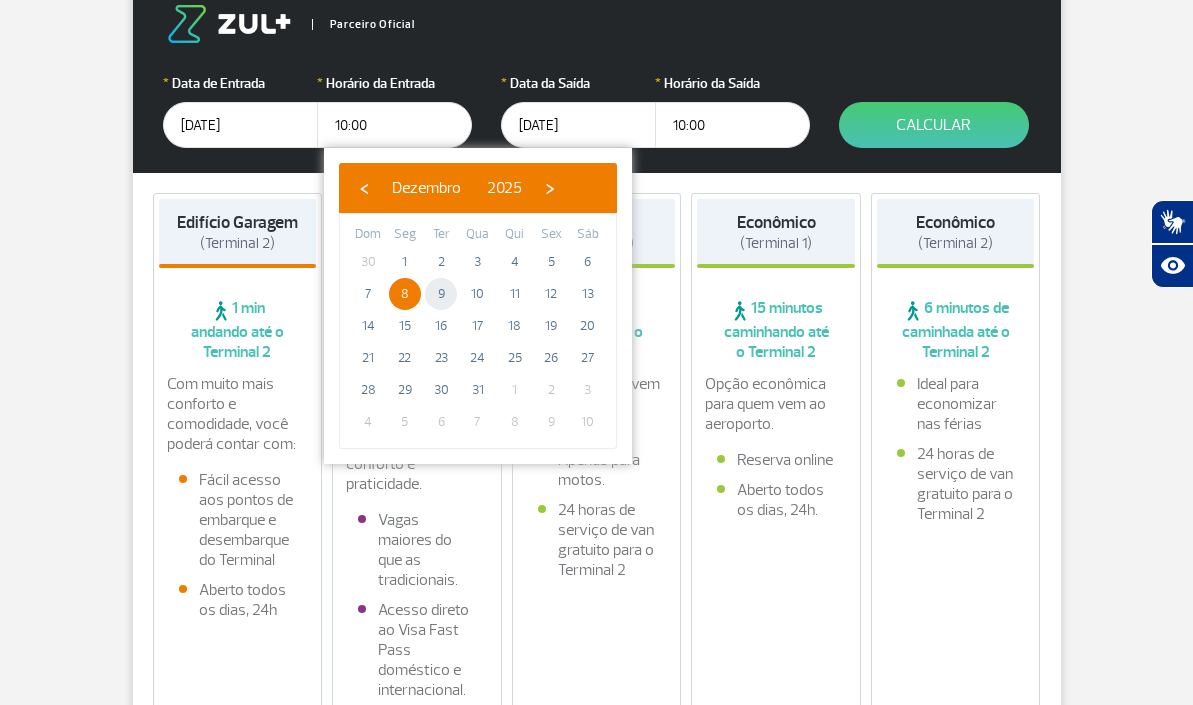 drag, startPoint x: 448, startPoint y: 292, endPoint x: 488, endPoint y: 291, distance: 40.012497 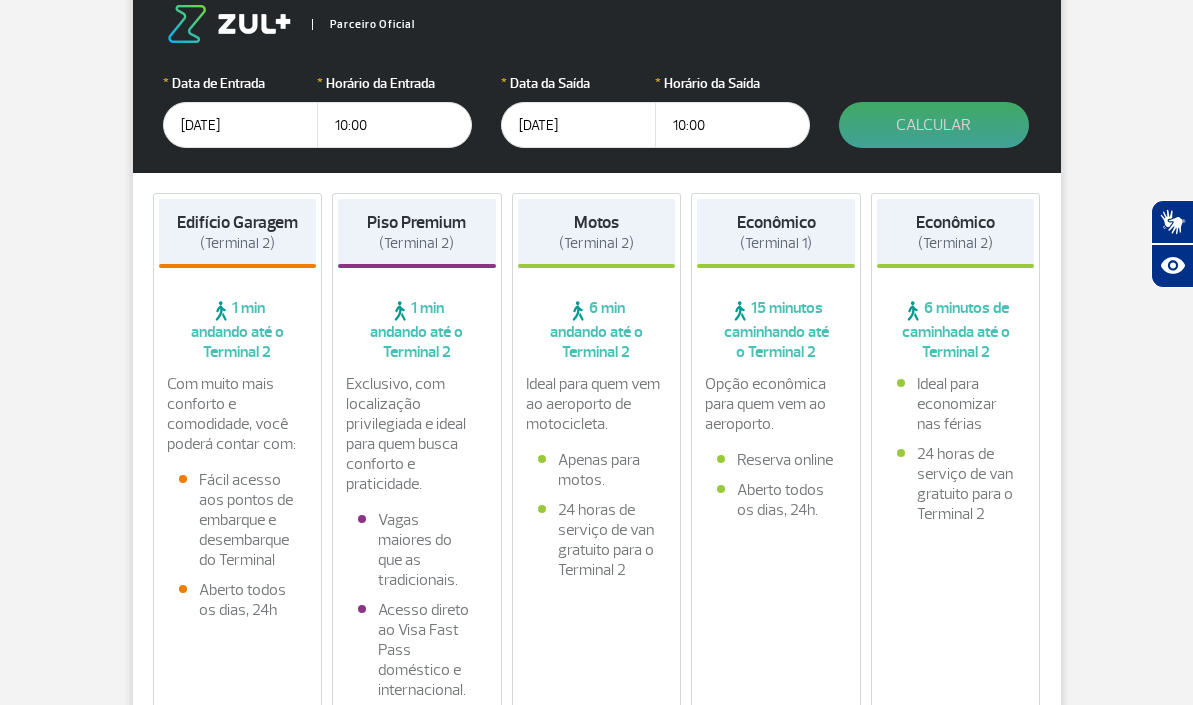 click on "Calcular" at bounding box center (934, 125) 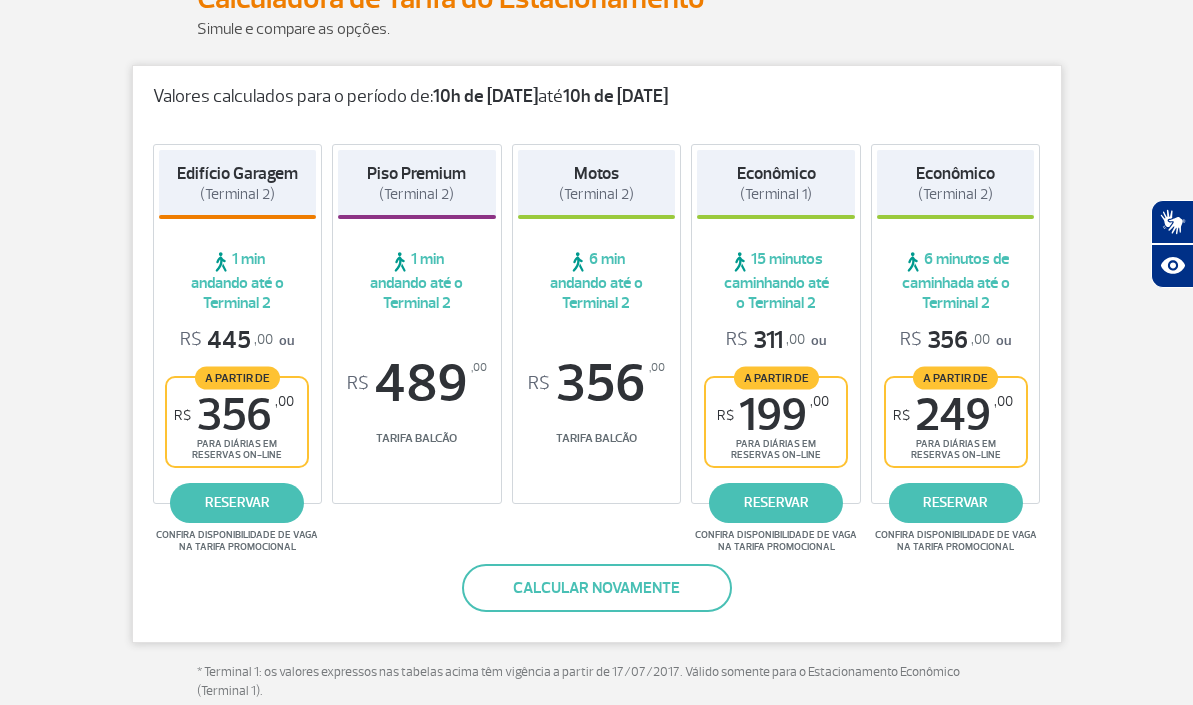 scroll, scrollTop: 0, scrollLeft: 0, axis: both 